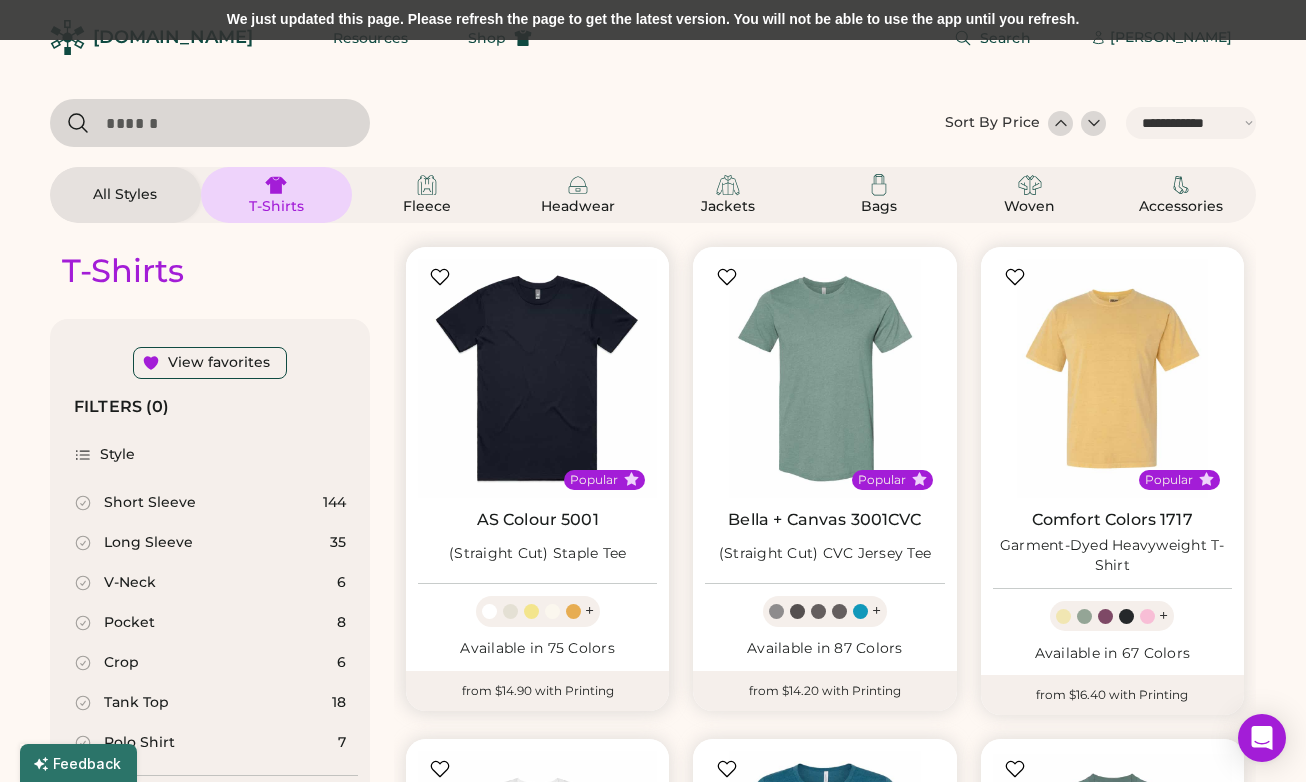 select on "*****" 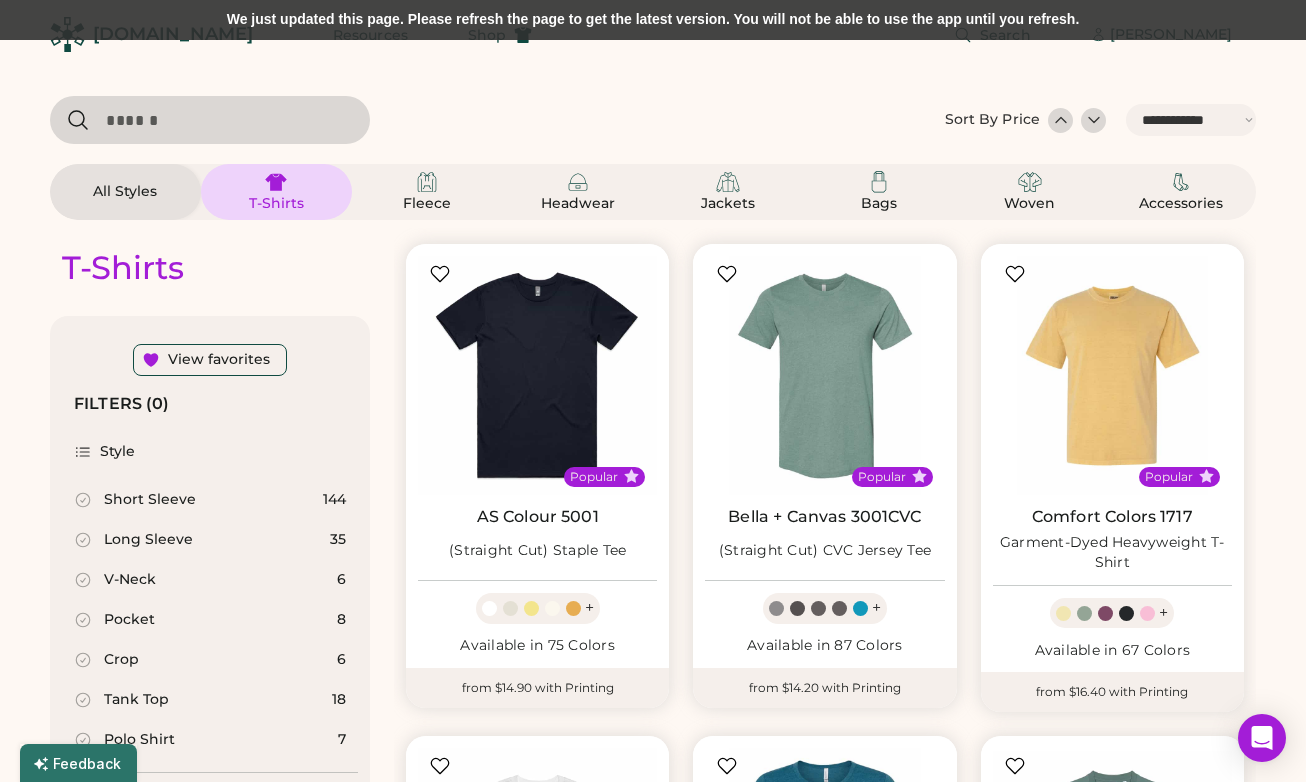 scroll, scrollTop: 0, scrollLeft: 0, axis: both 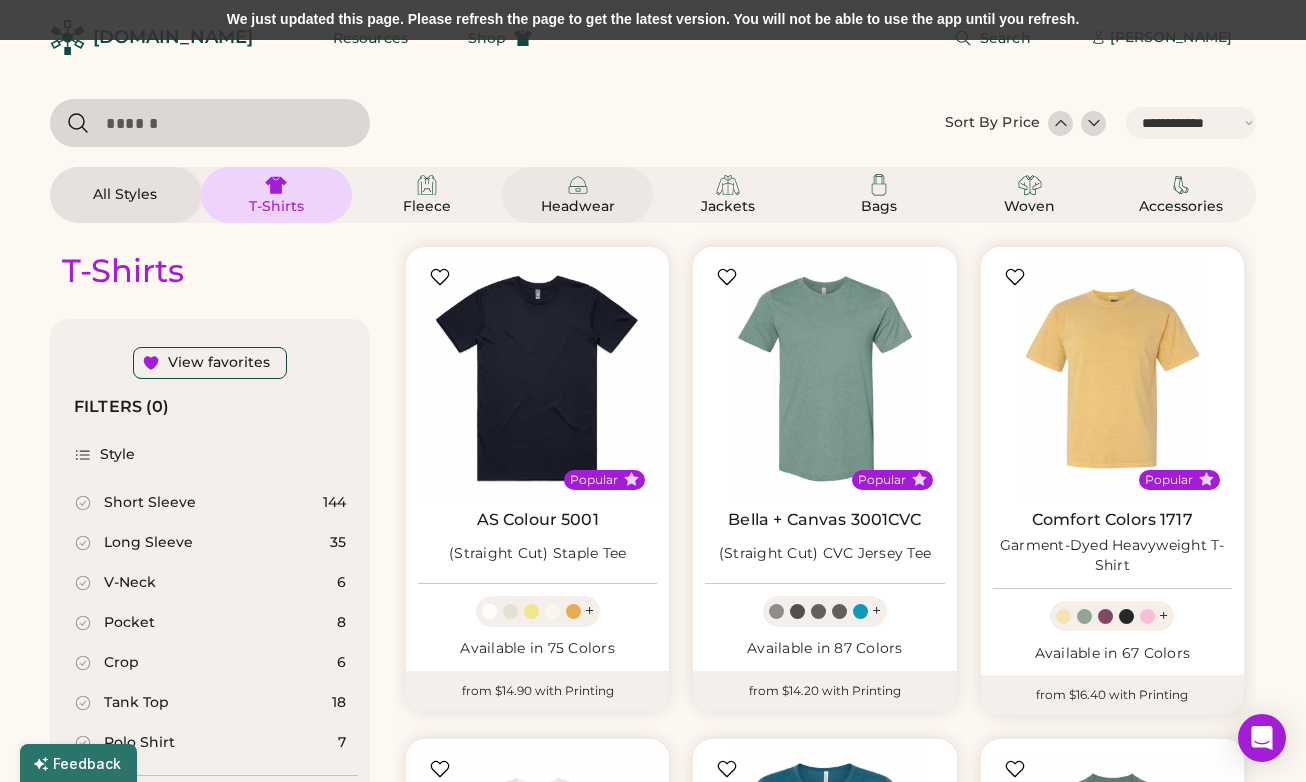click 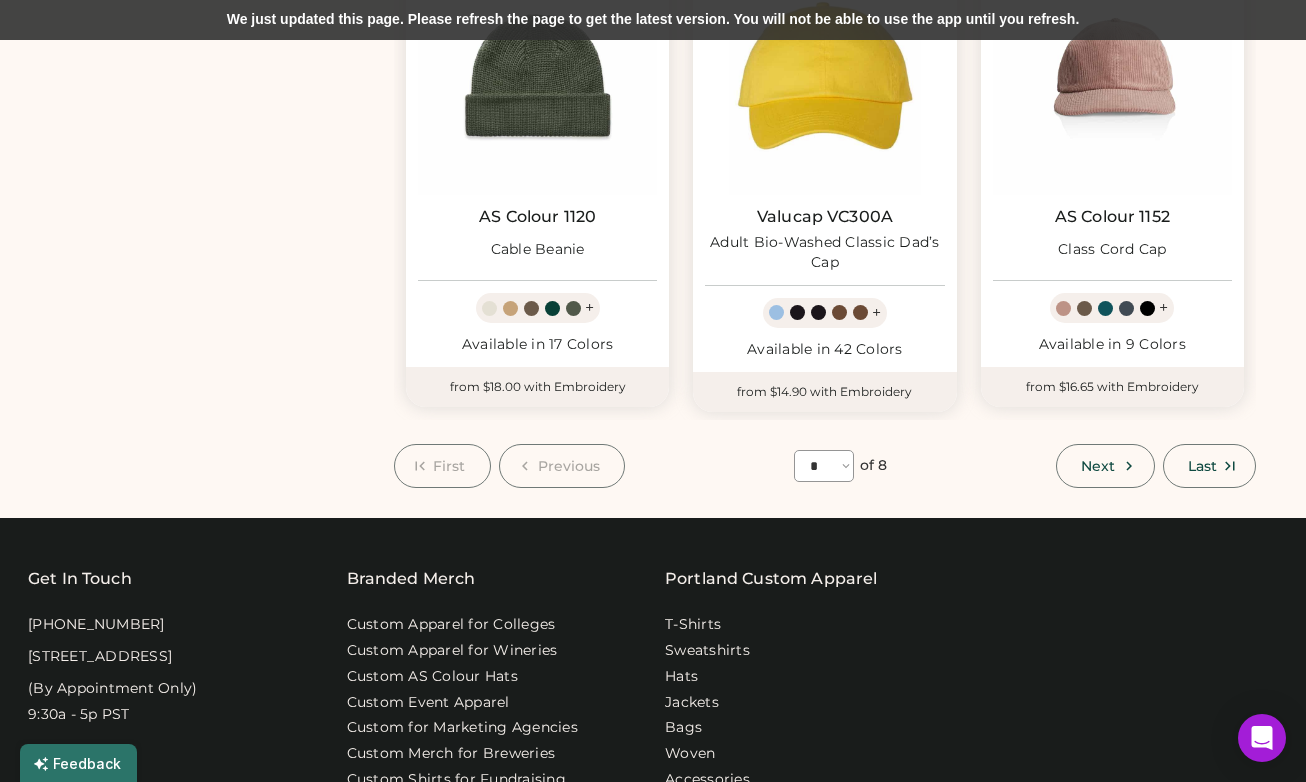 scroll, scrollTop: 1777, scrollLeft: 0, axis: vertical 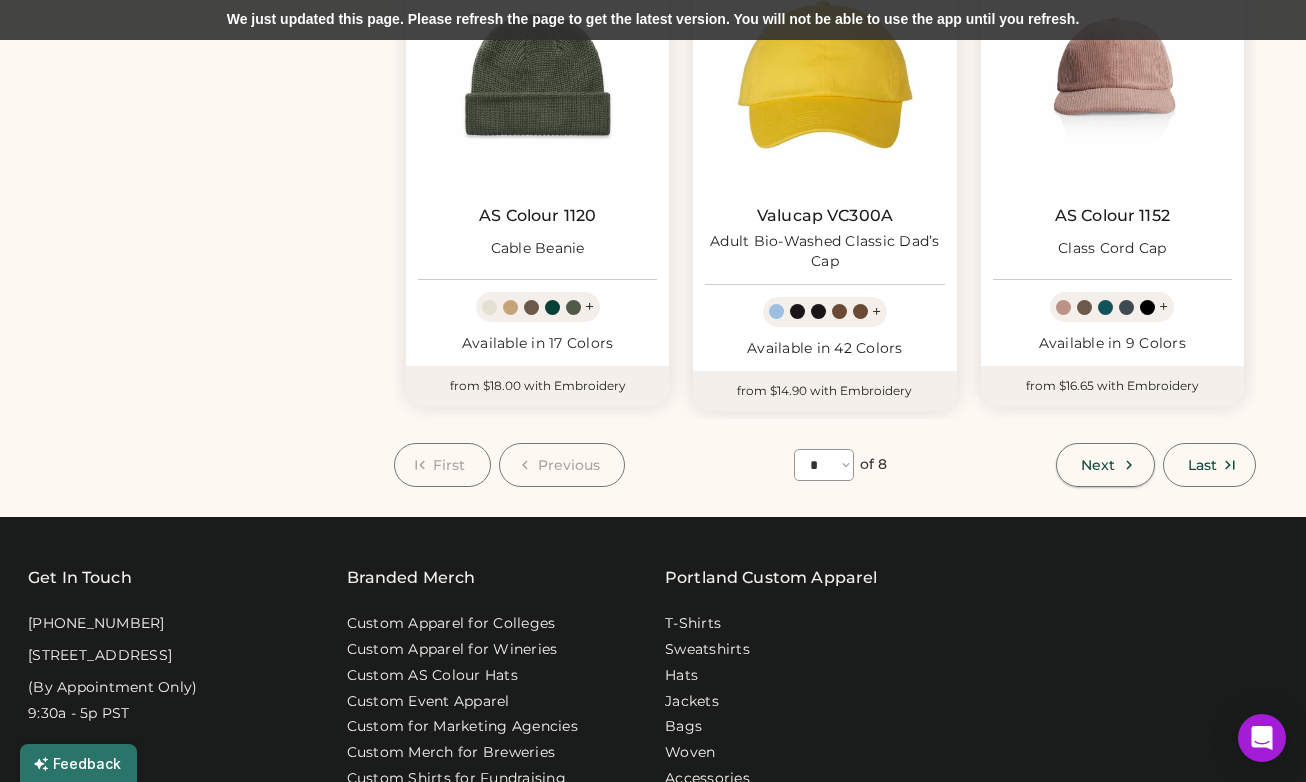 click on "Next" at bounding box center (1098, 465) 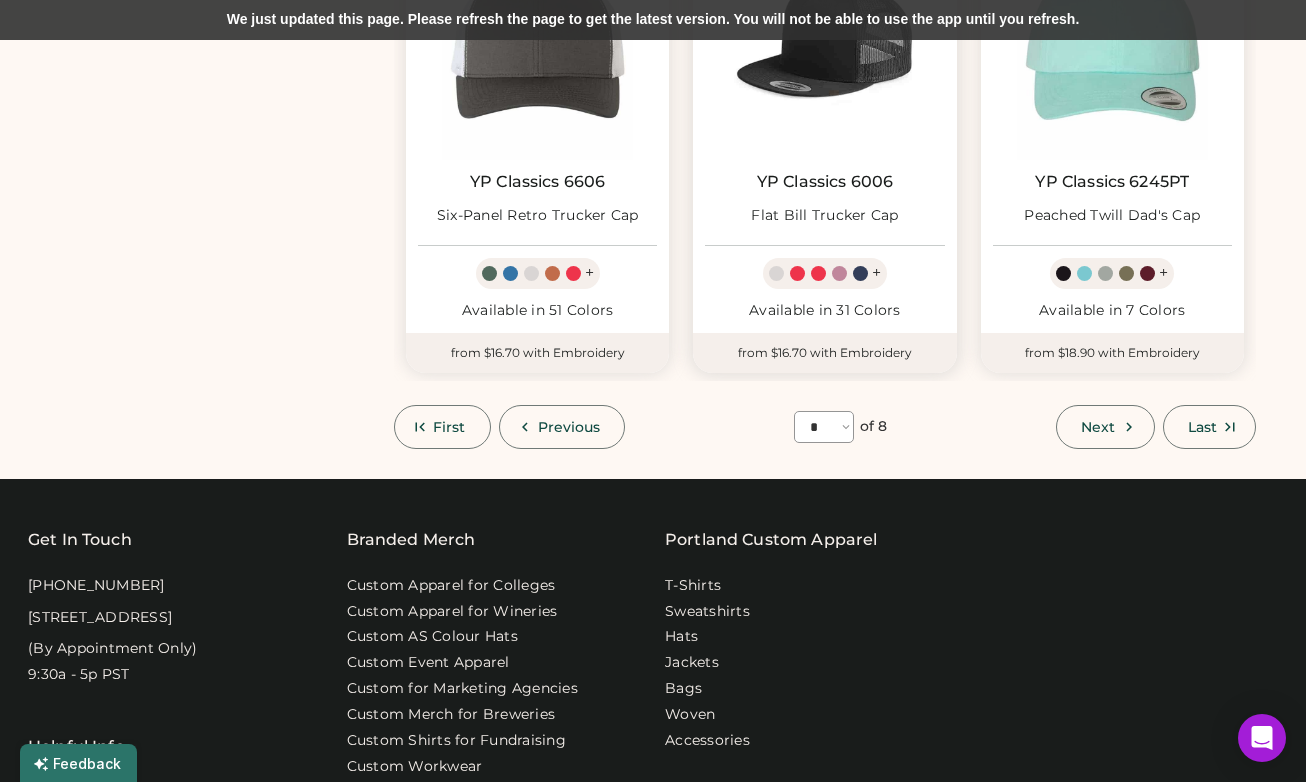scroll, scrollTop: 1804, scrollLeft: 0, axis: vertical 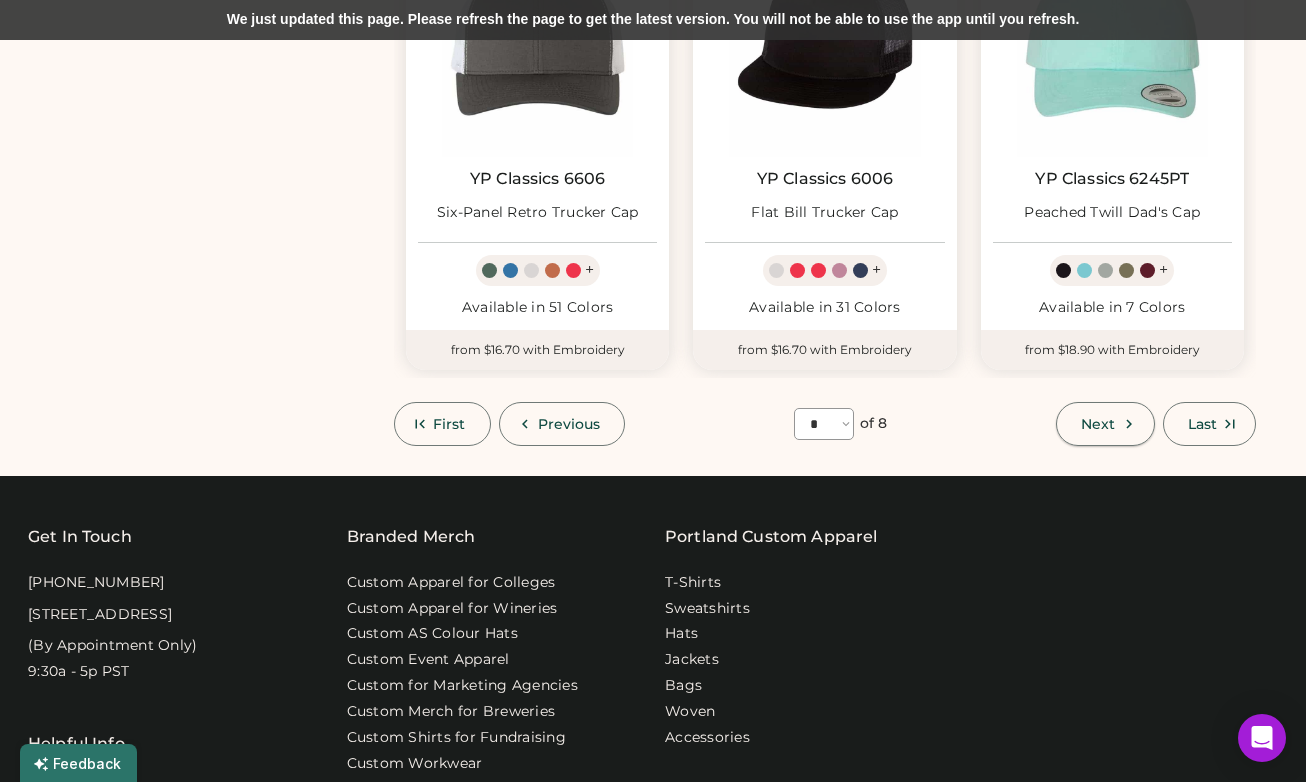 click on "Next" at bounding box center (1098, 424) 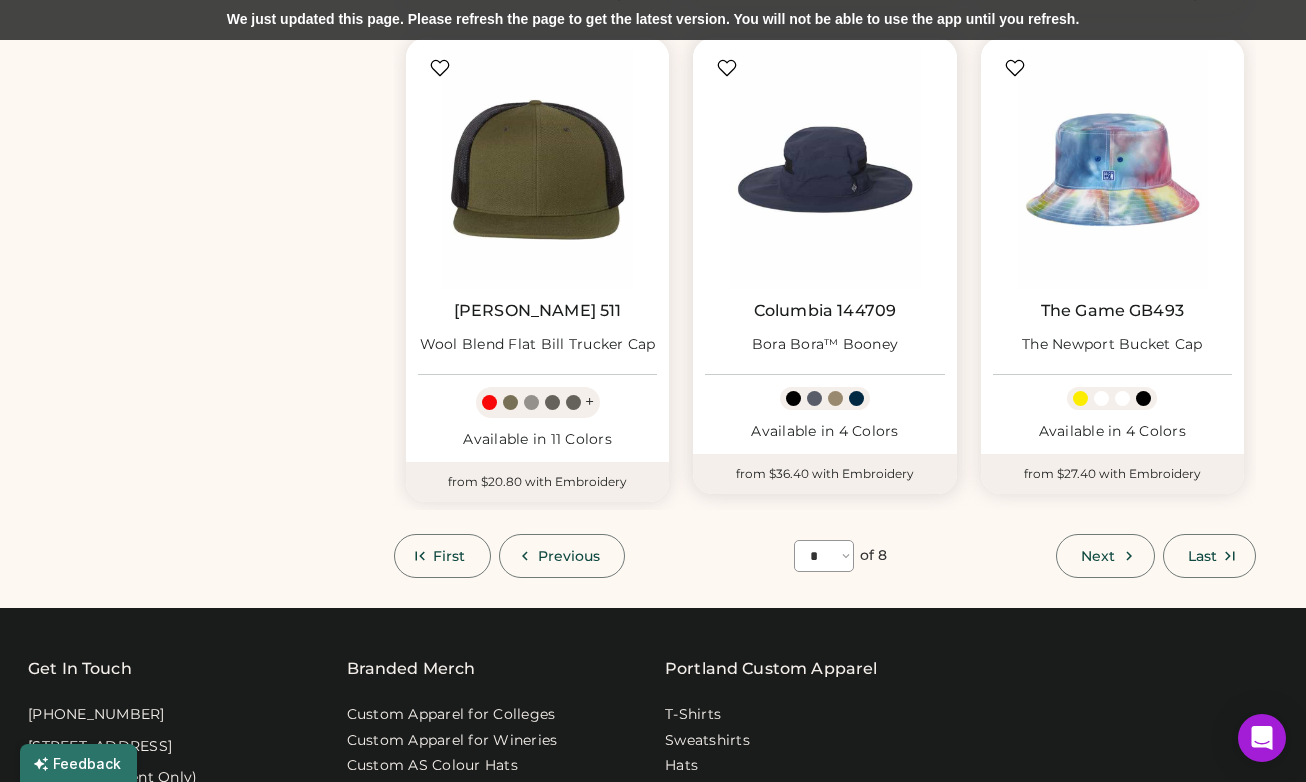 scroll, scrollTop: 1730, scrollLeft: 0, axis: vertical 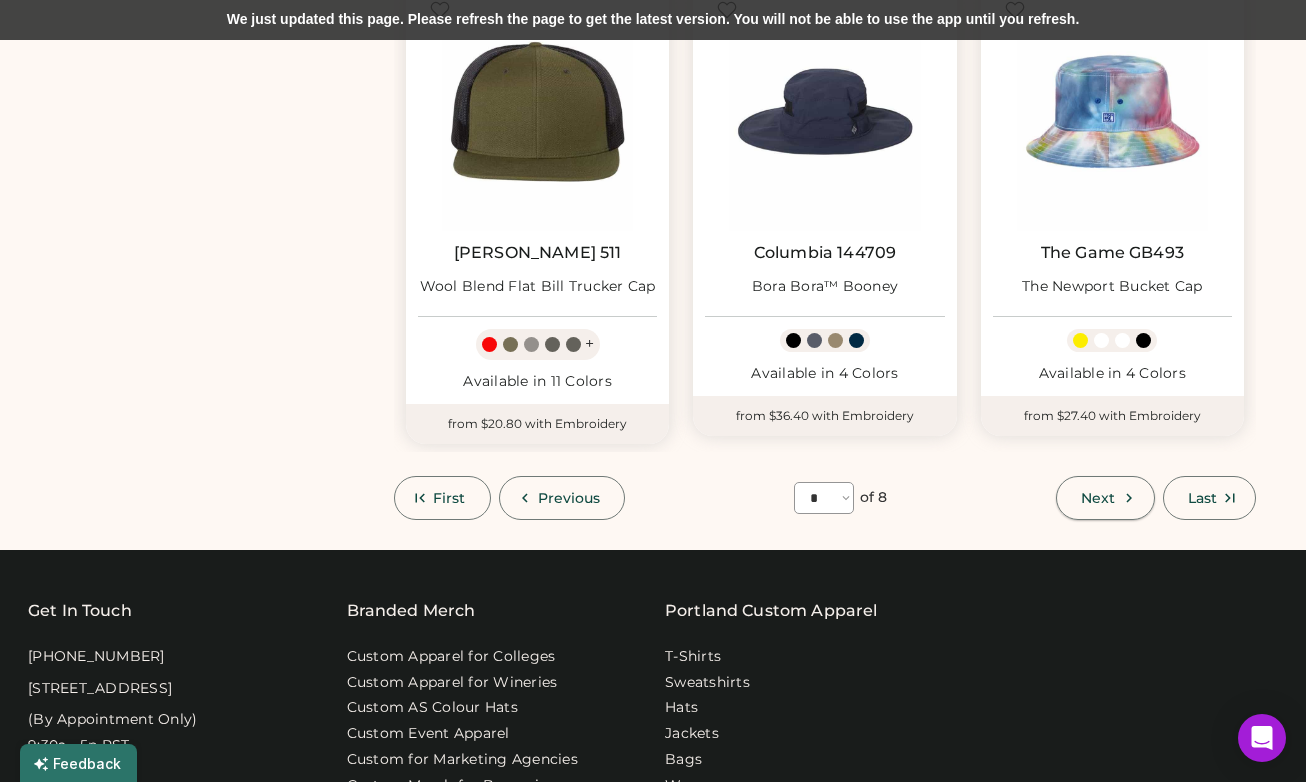 click on "Next" at bounding box center (1098, 498) 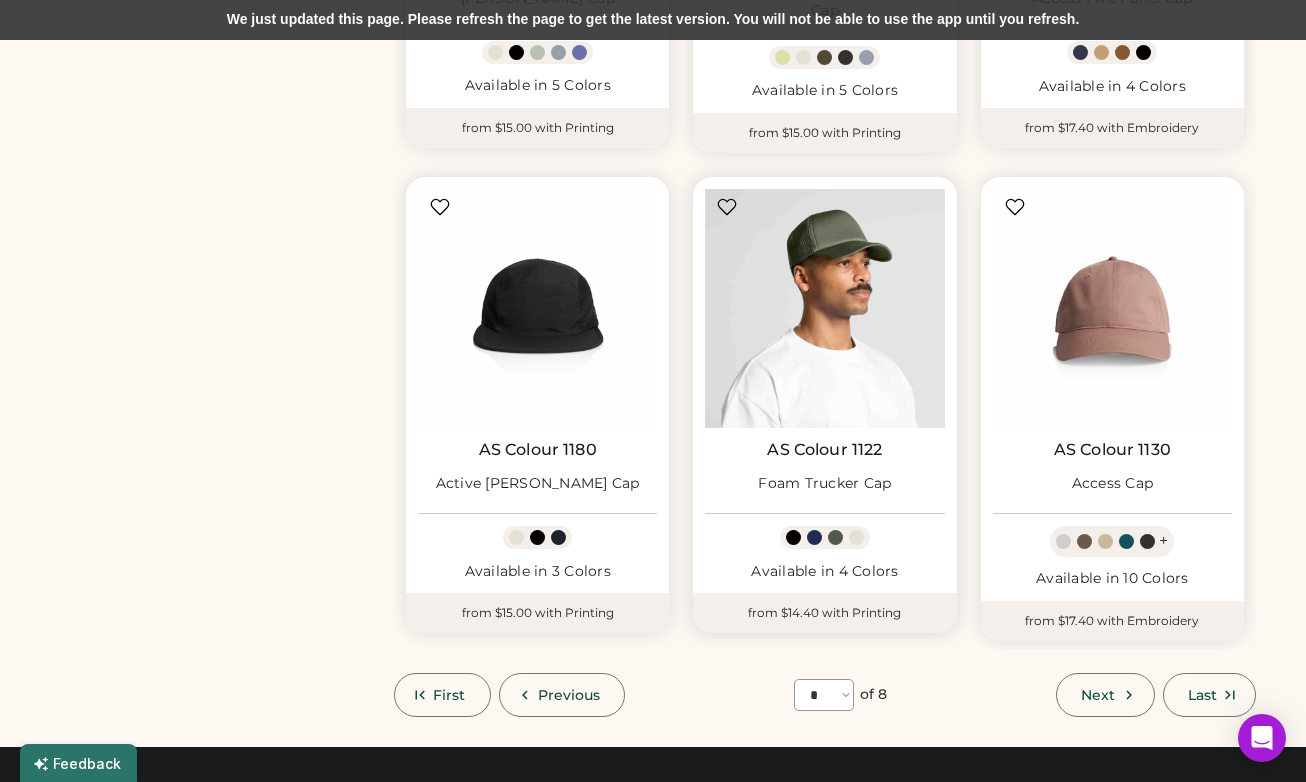 scroll, scrollTop: 1536, scrollLeft: 0, axis: vertical 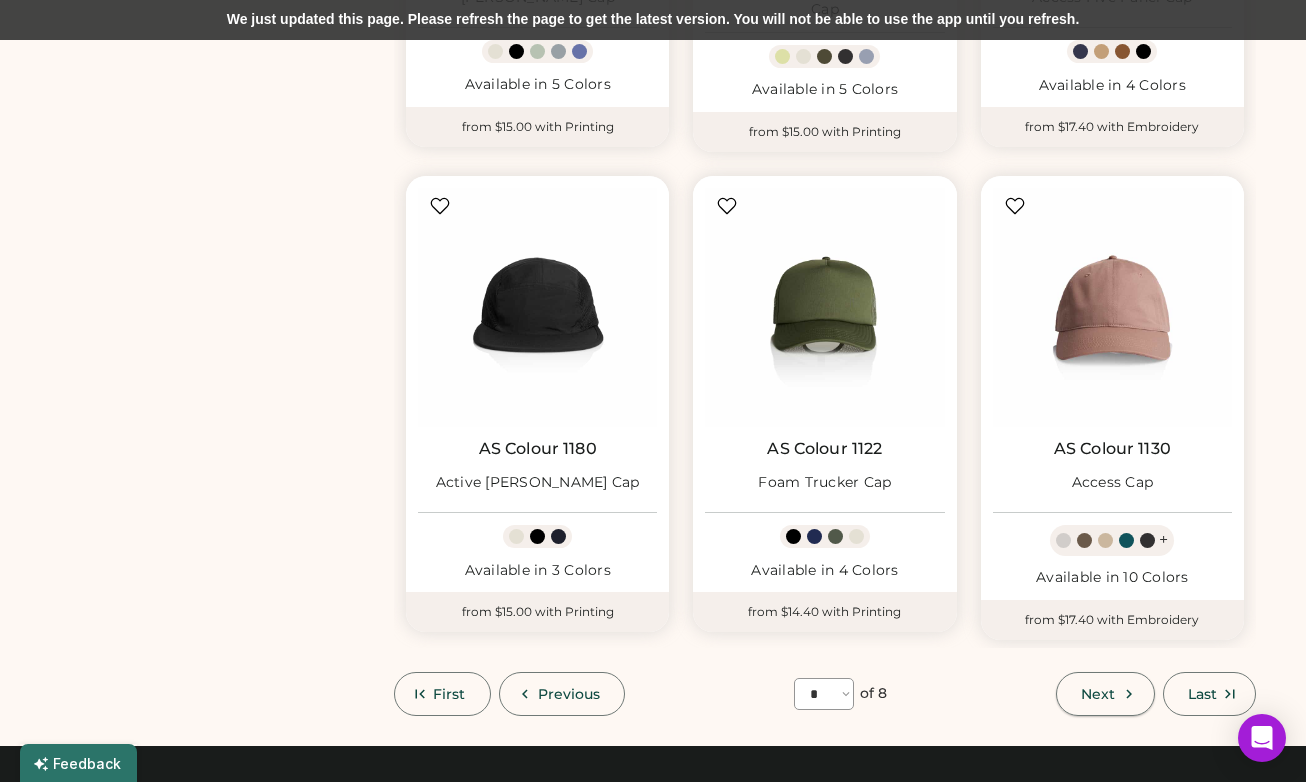 click 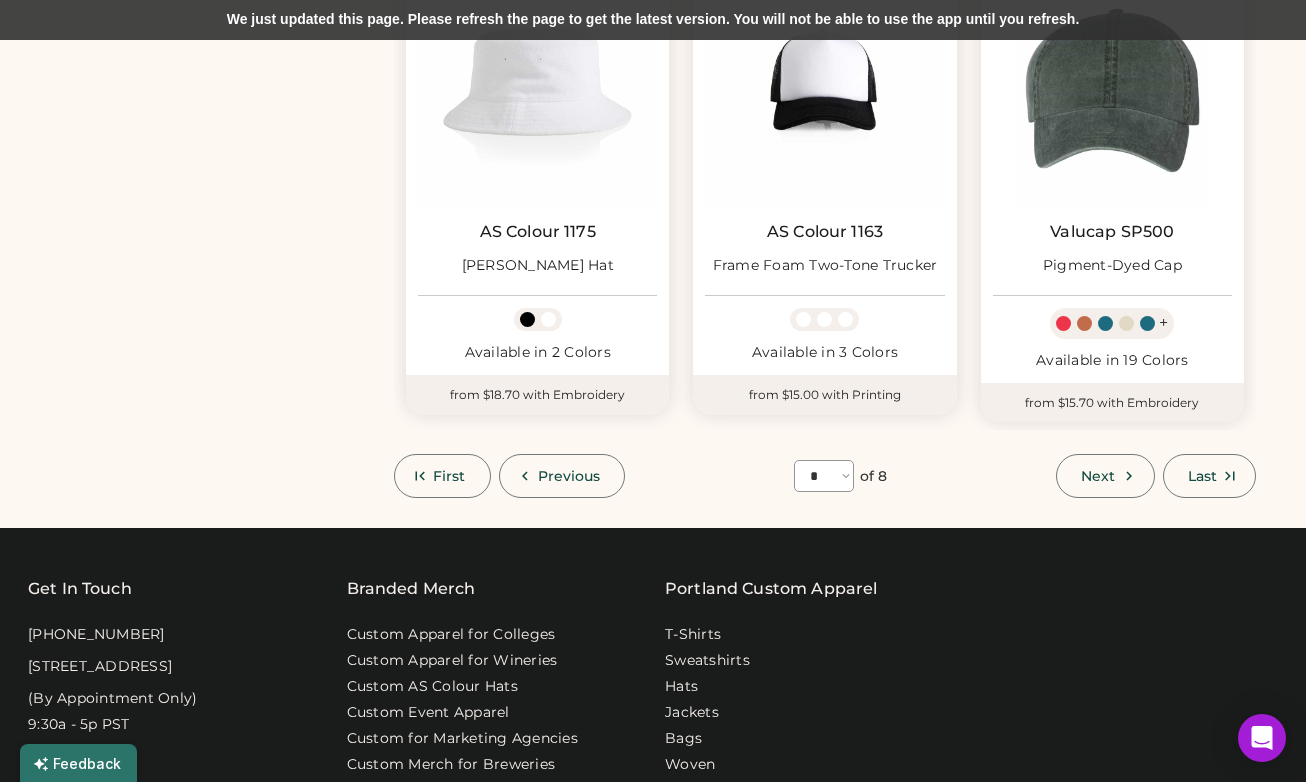 scroll, scrollTop: 1765, scrollLeft: 0, axis: vertical 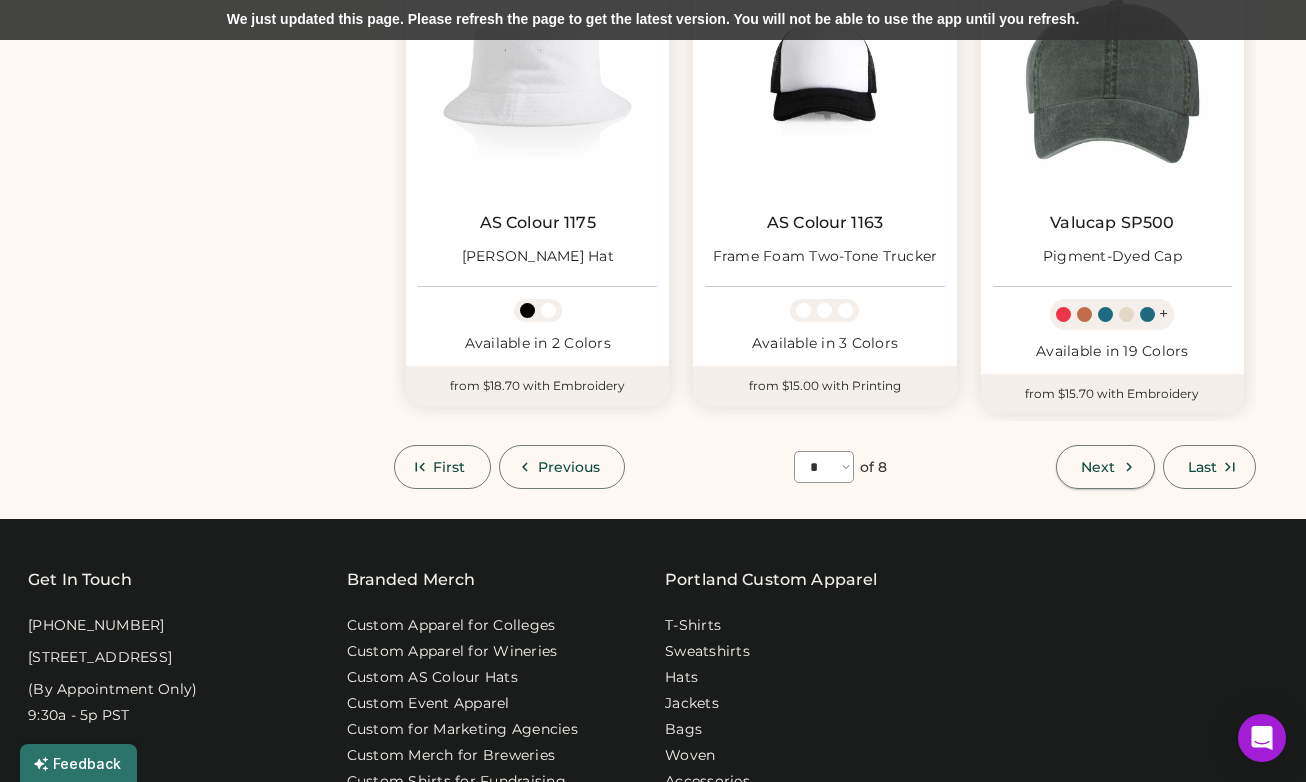 click on "Next" at bounding box center [1105, 467] 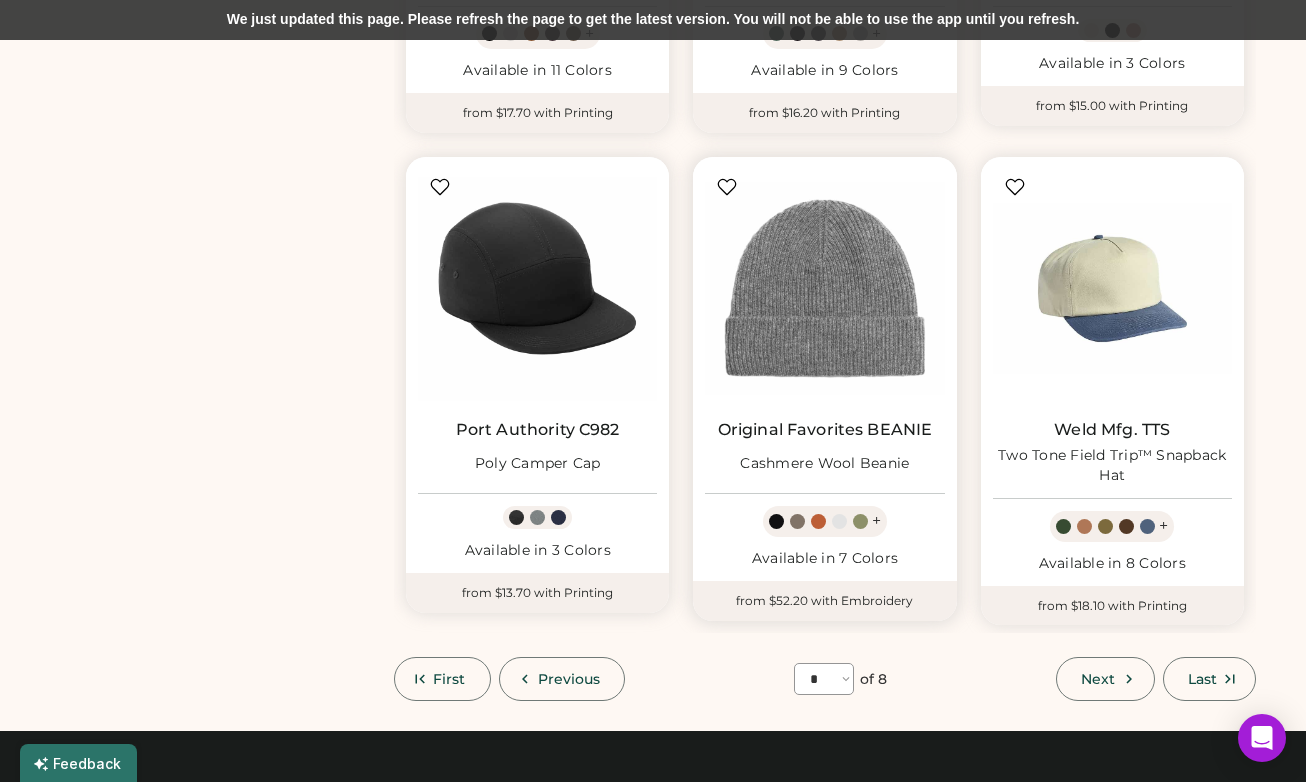 scroll, scrollTop: 1558, scrollLeft: 0, axis: vertical 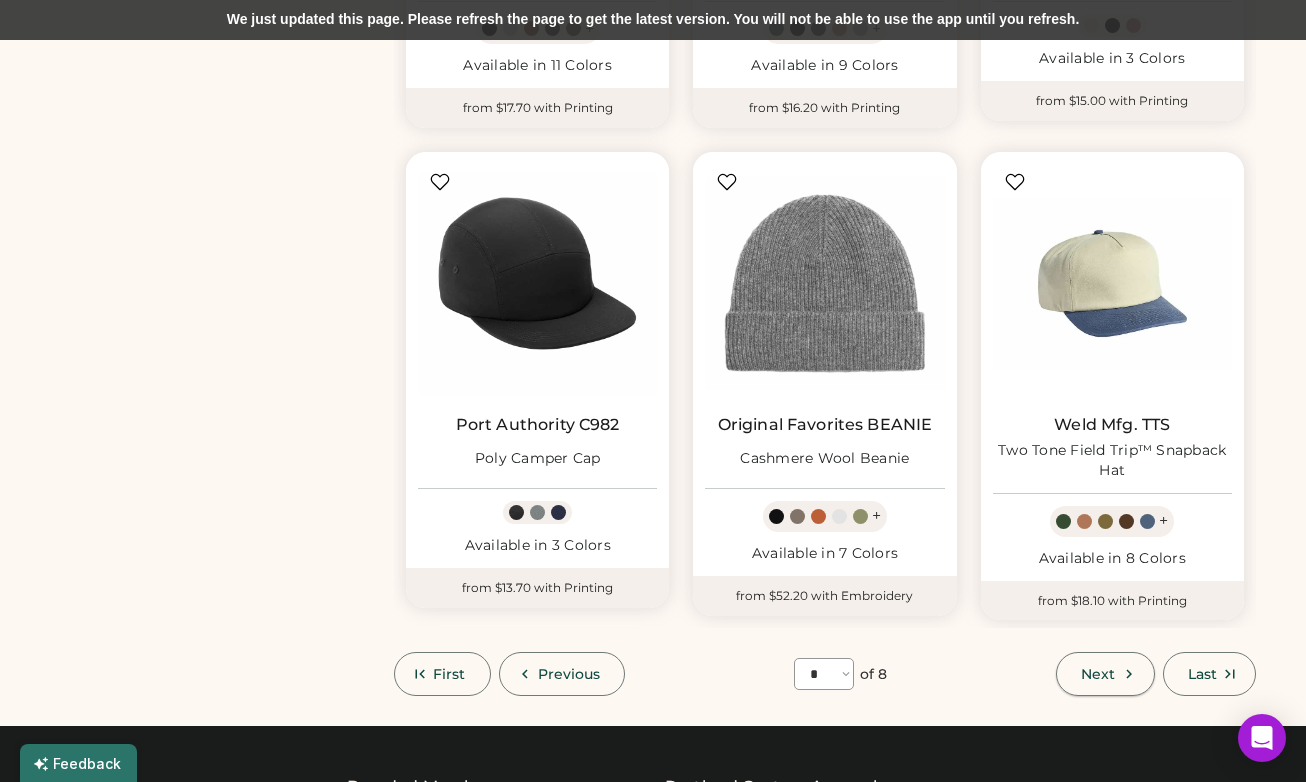 click on "Next" at bounding box center (1098, 674) 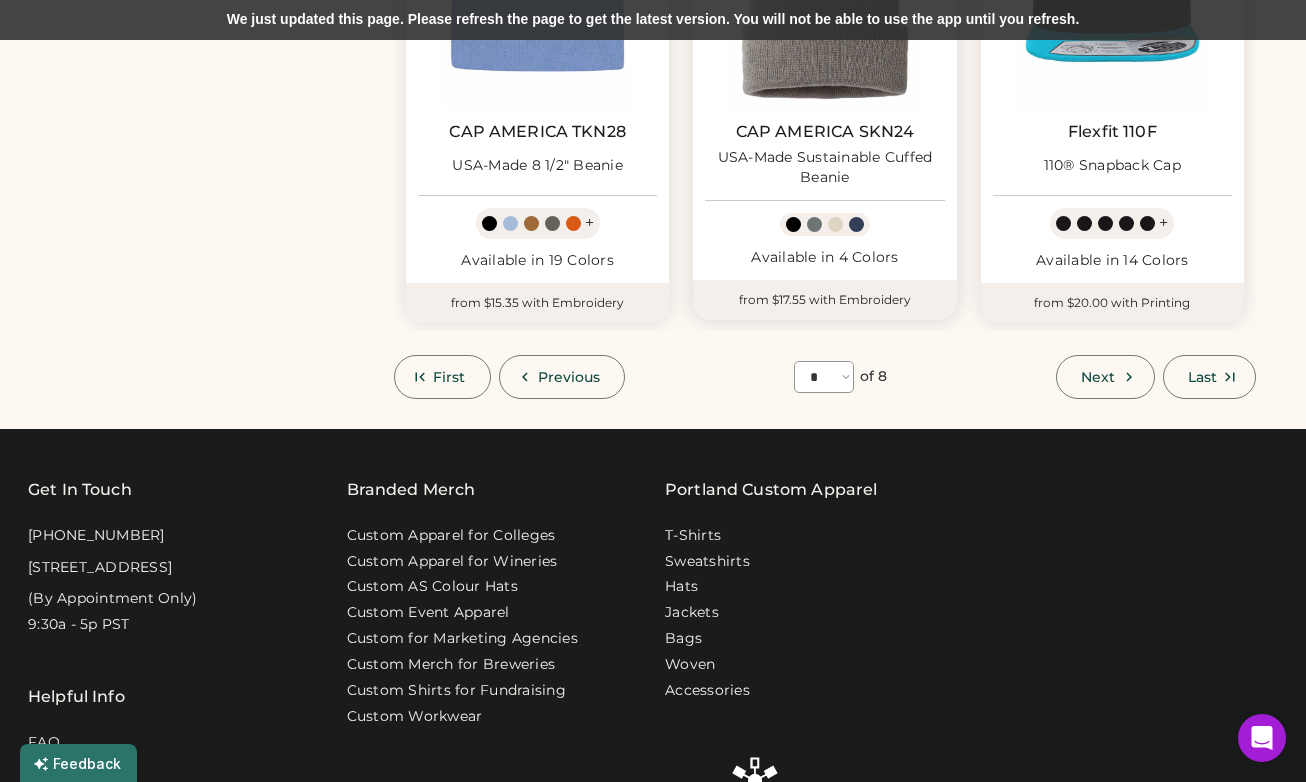 scroll, scrollTop: 1907, scrollLeft: 0, axis: vertical 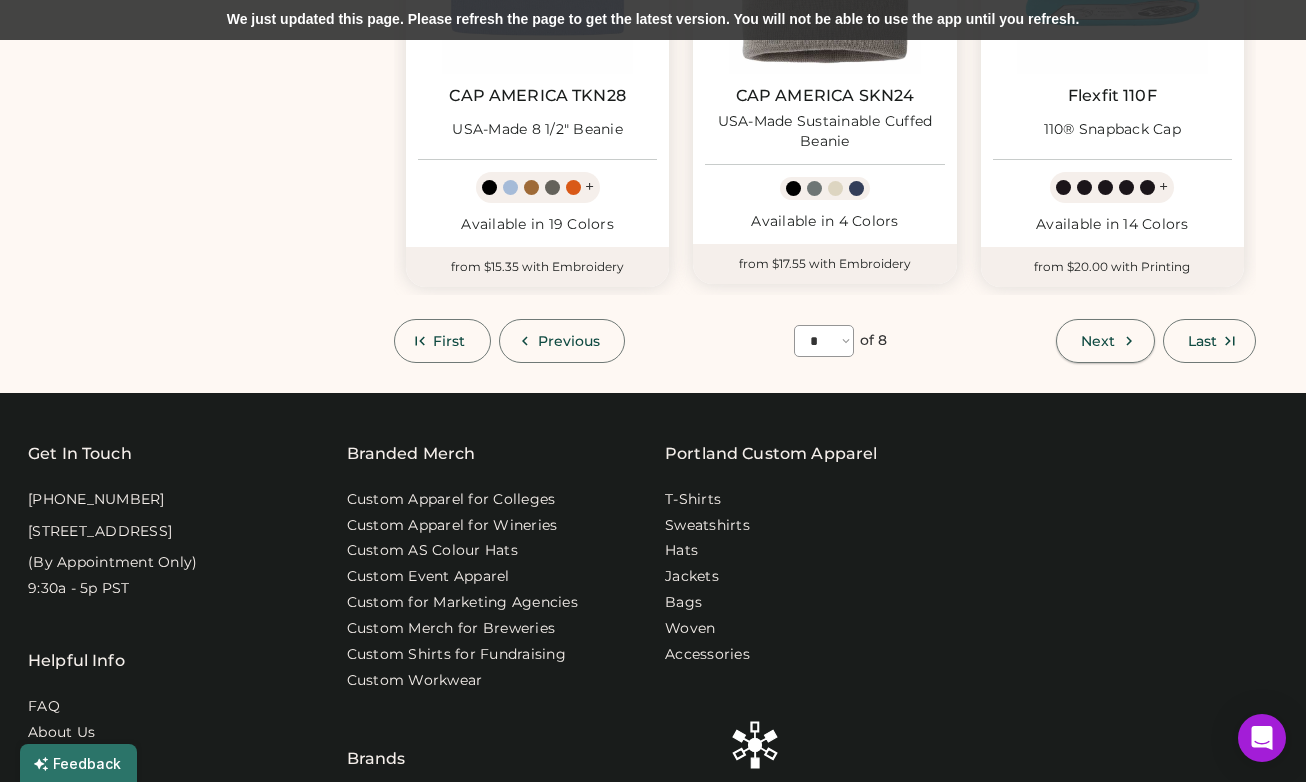 click 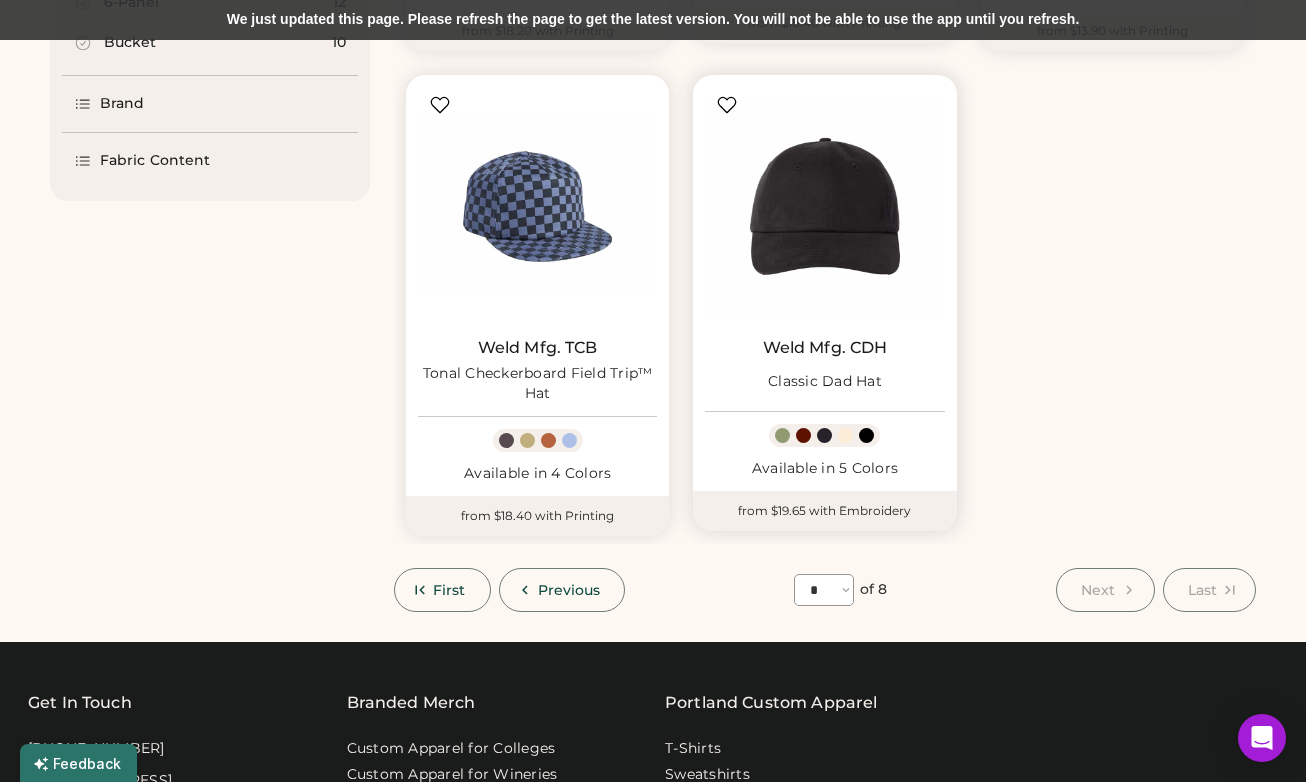 scroll, scrollTop: 663, scrollLeft: 0, axis: vertical 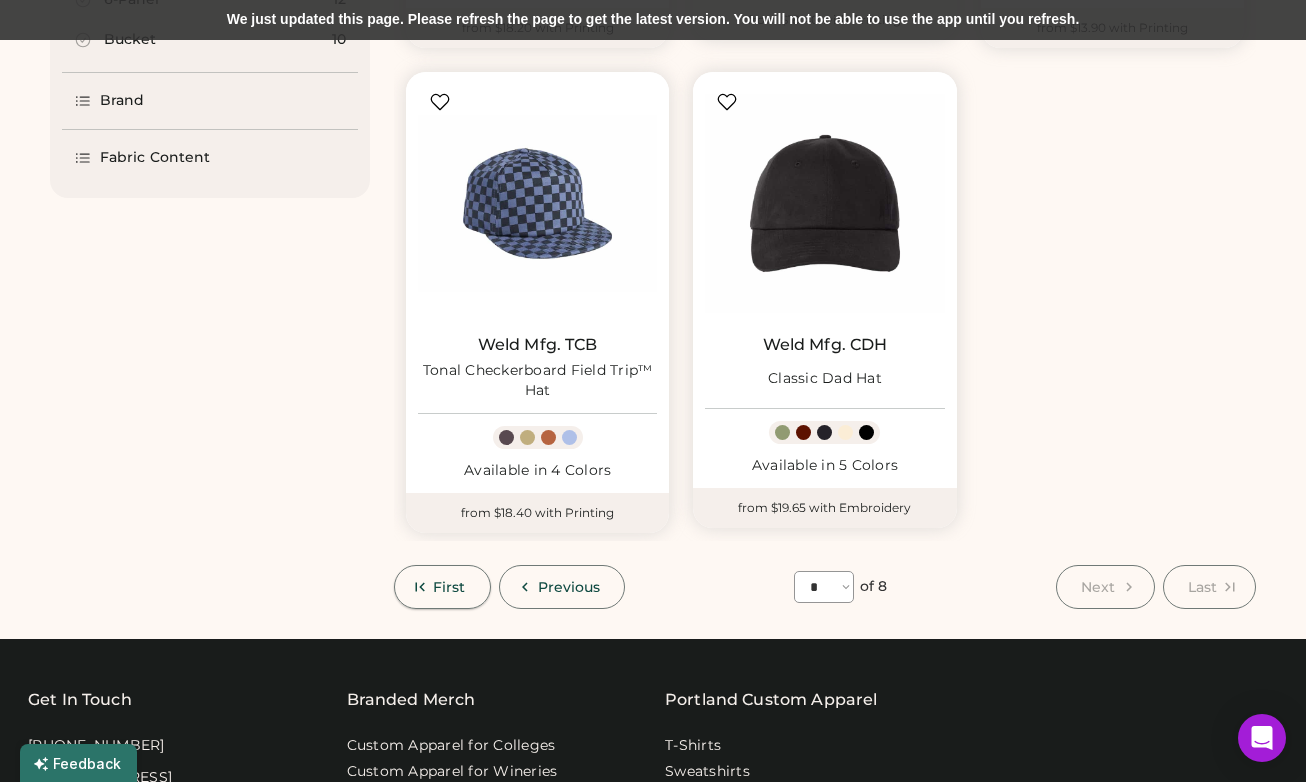 click 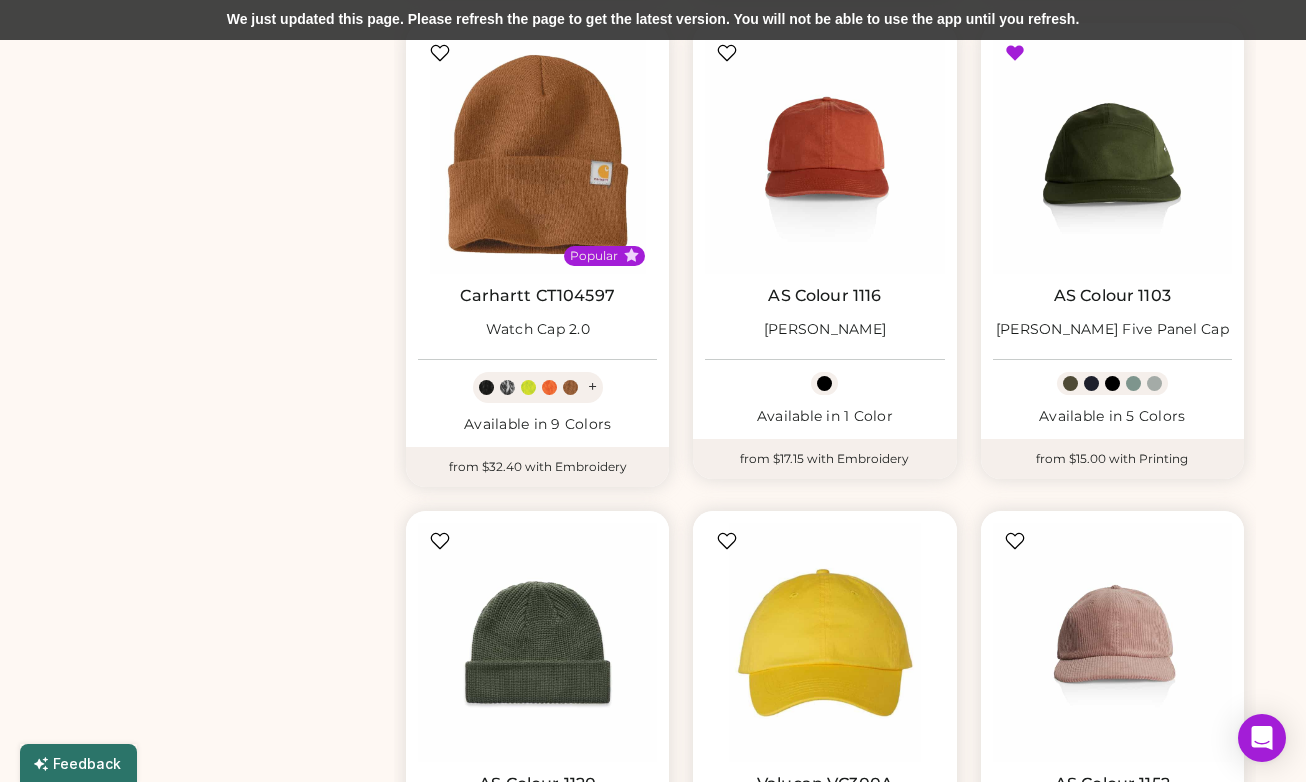 scroll, scrollTop: 1191, scrollLeft: 0, axis: vertical 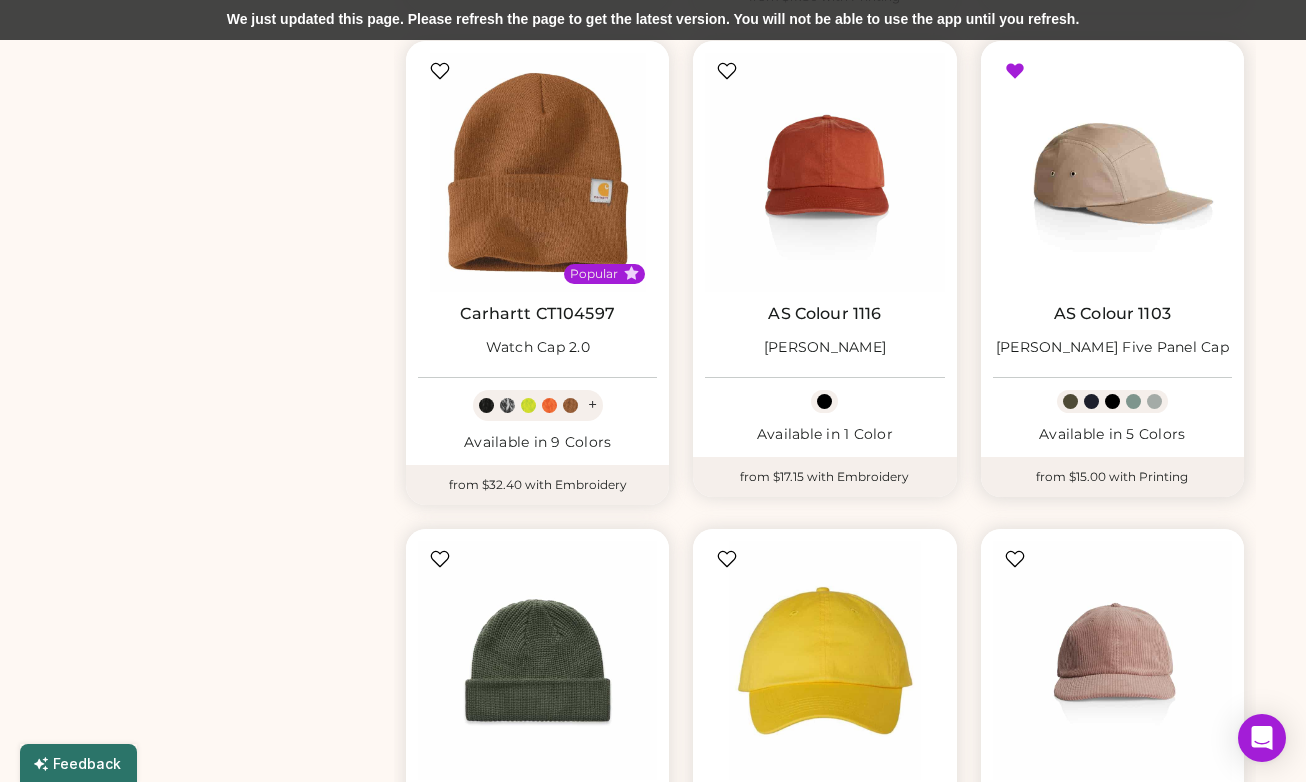 click at bounding box center [1112, 172] 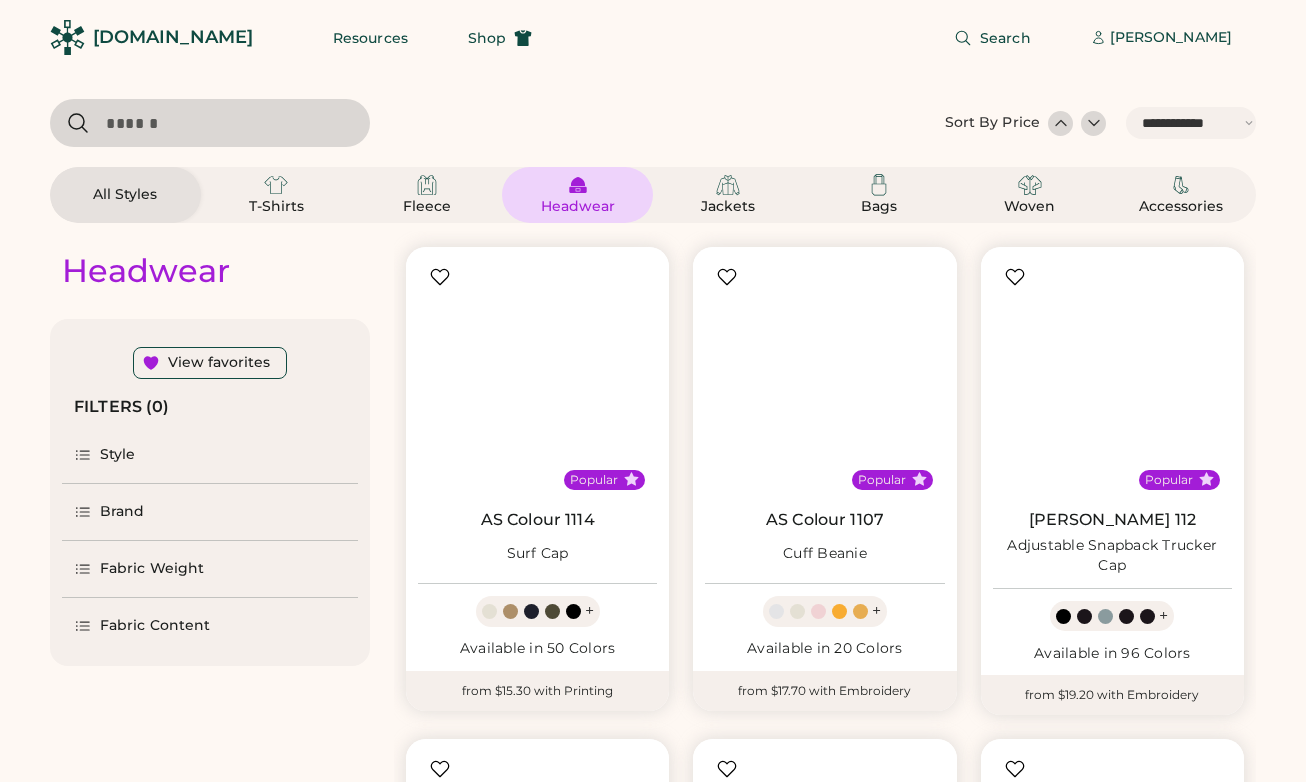 select on "*****" 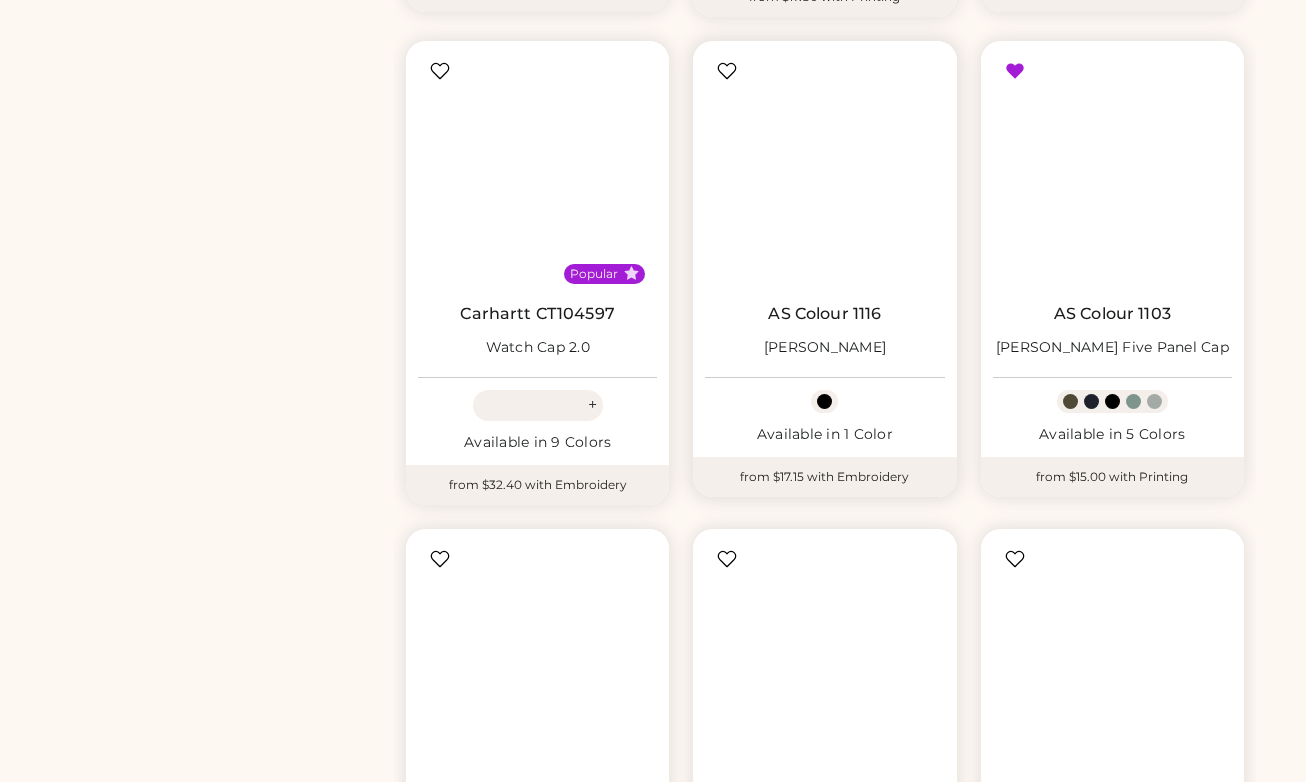 scroll, scrollTop: 0, scrollLeft: 0, axis: both 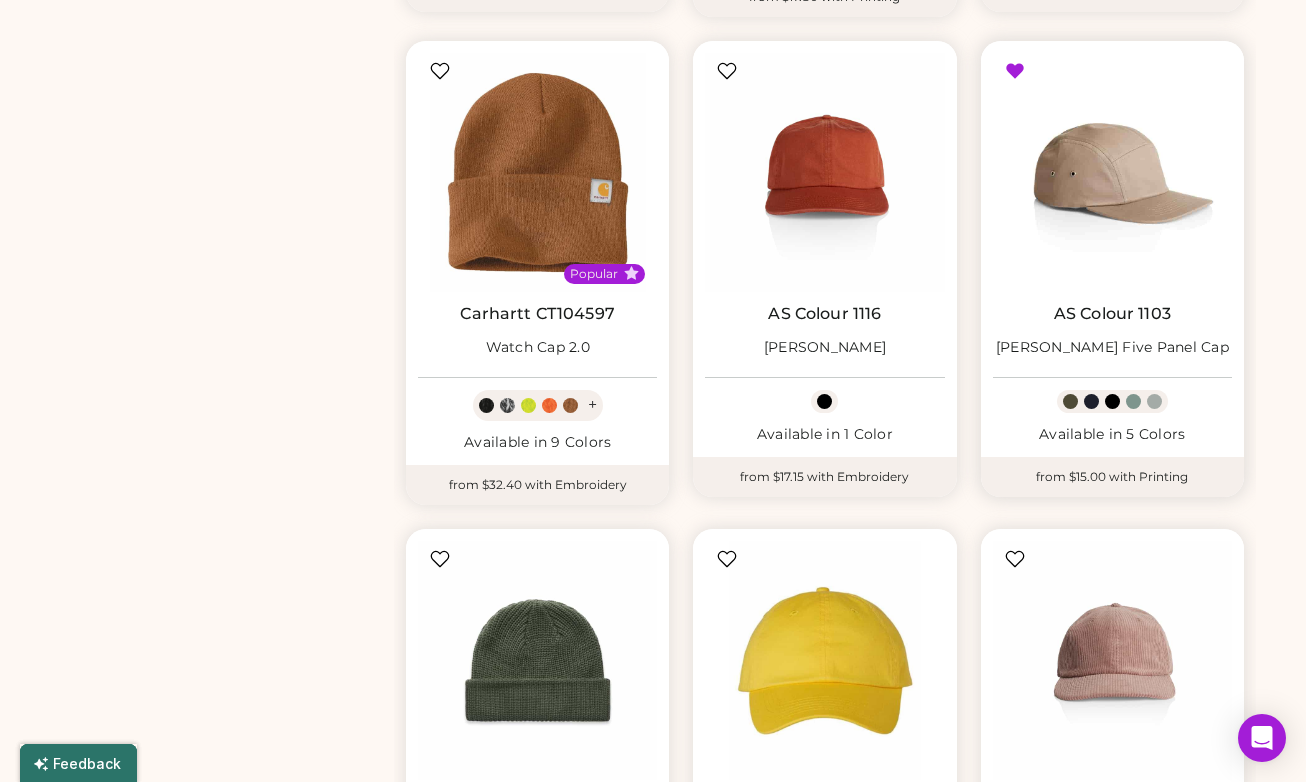 click at bounding box center [1112, 172] 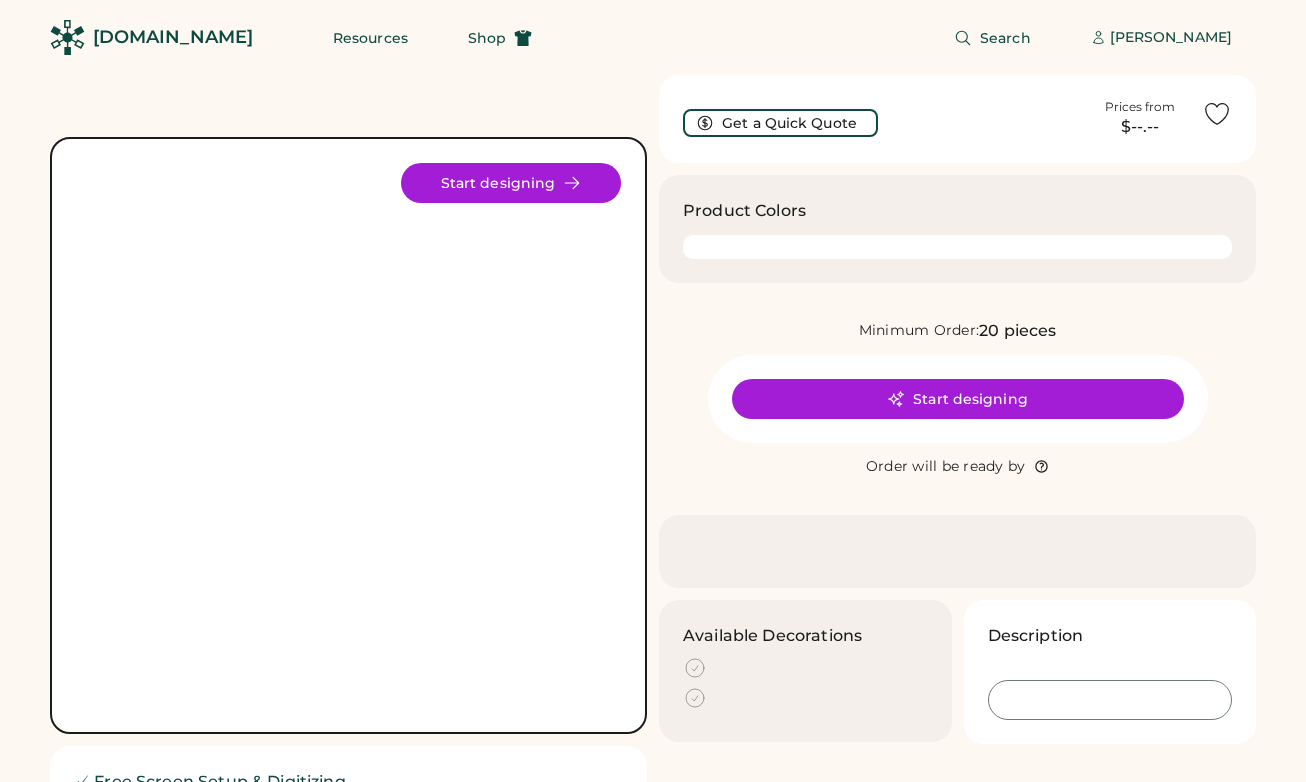scroll, scrollTop: 0, scrollLeft: 0, axis: both 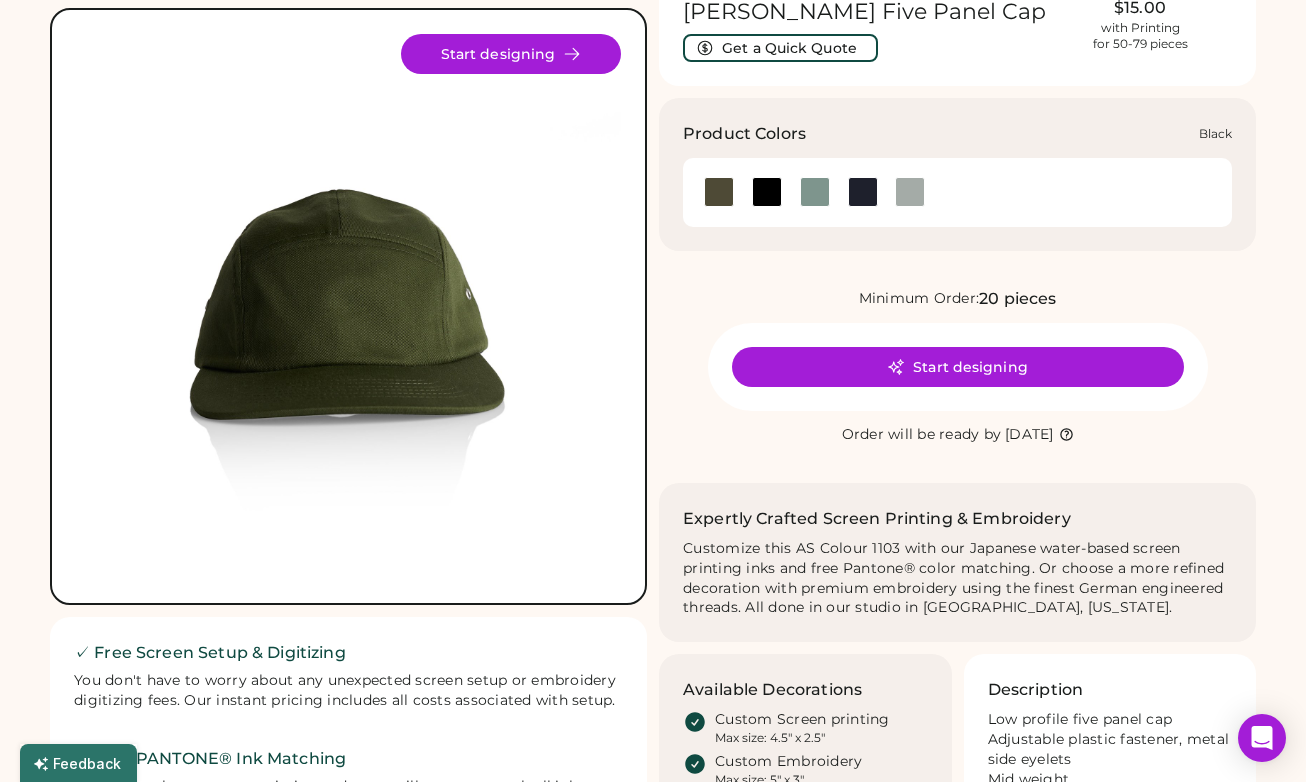 click at bounding box center (767, 192) 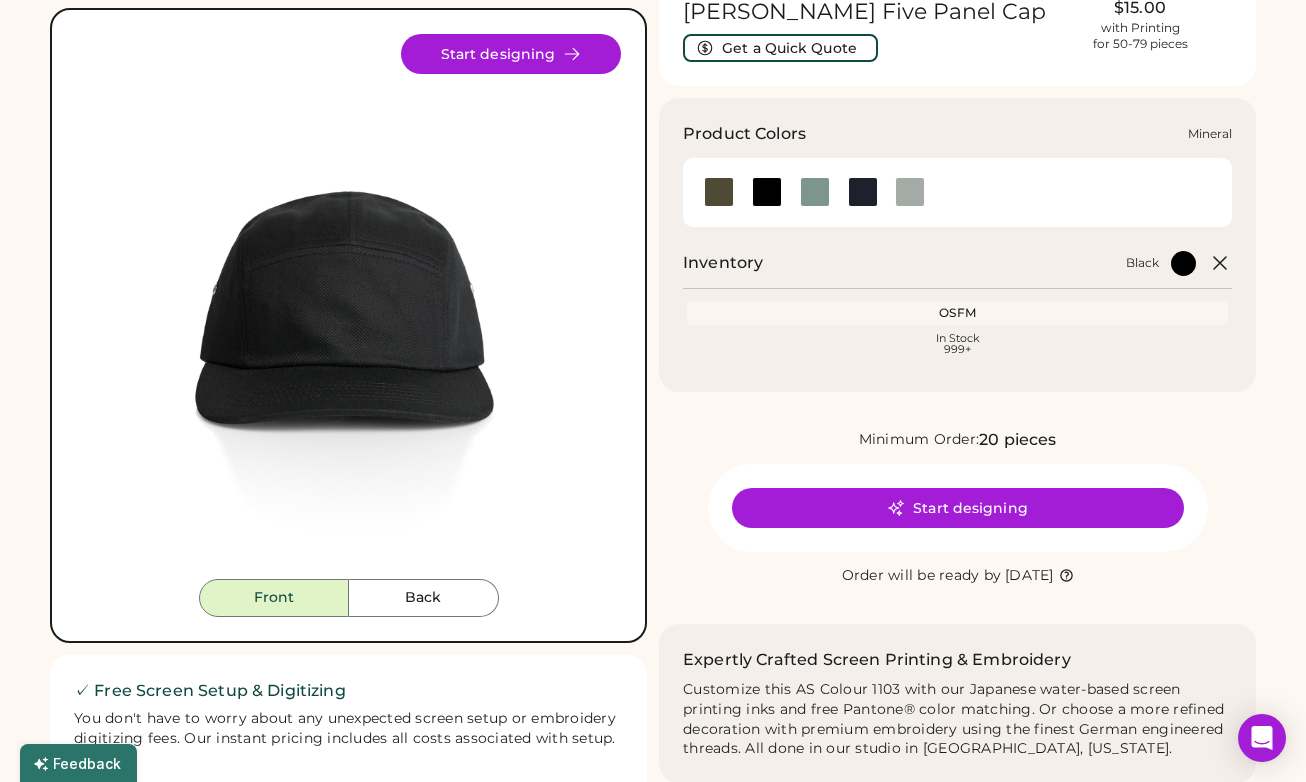 click at bounding box center (815, 192) 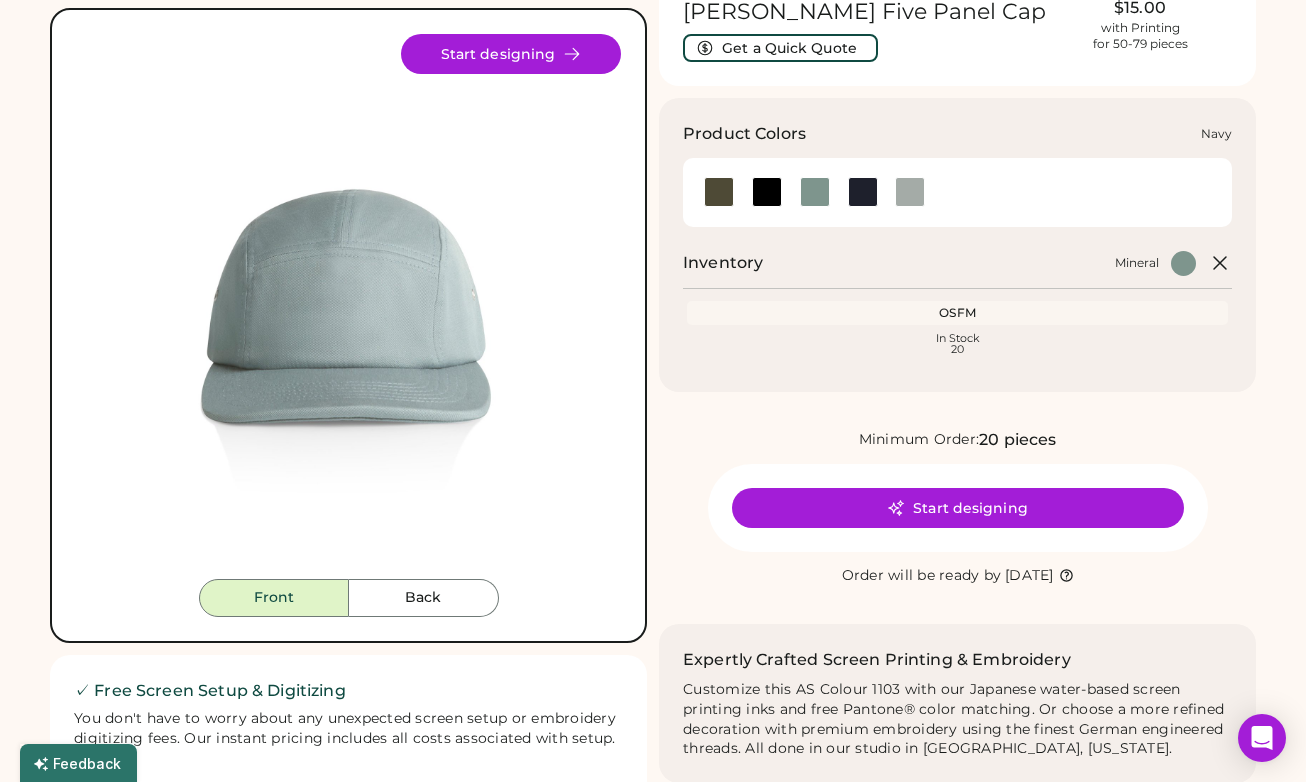 click at bounding box center (863, 192) 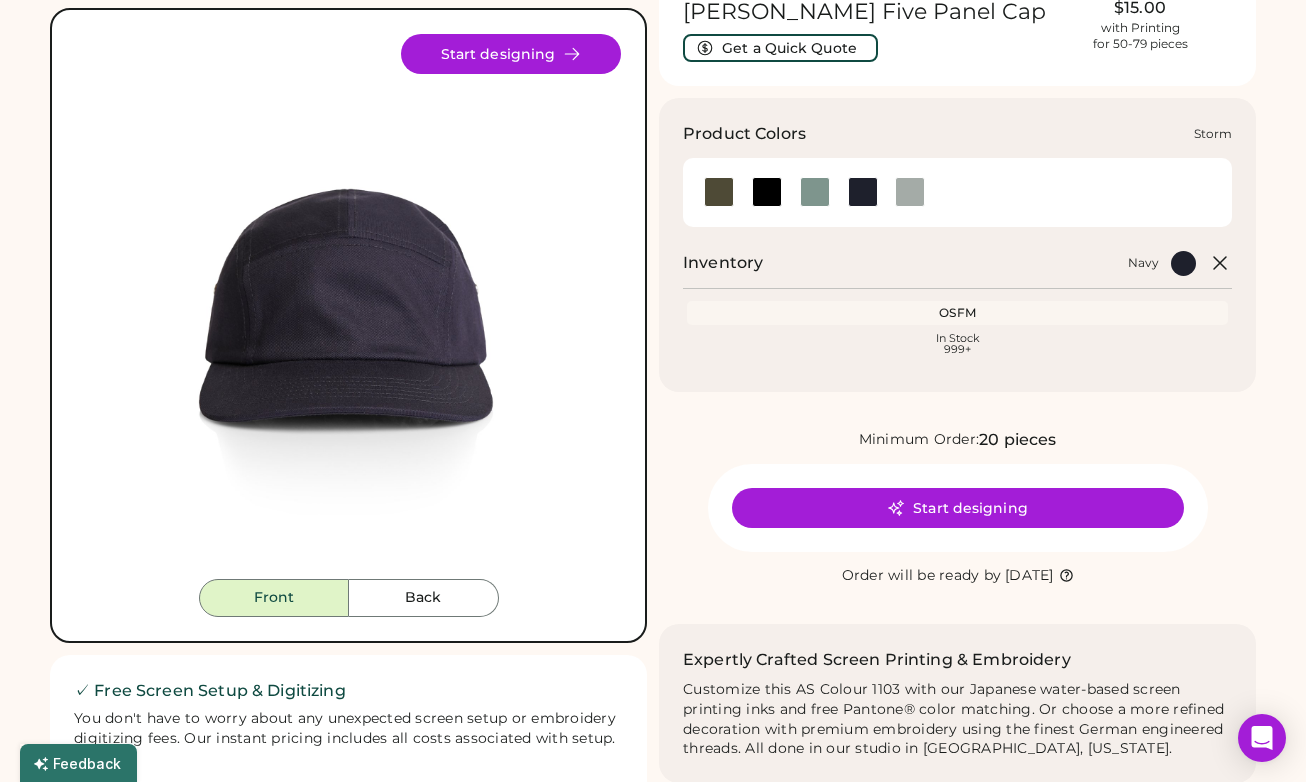 click at bounding box center (910, 192) 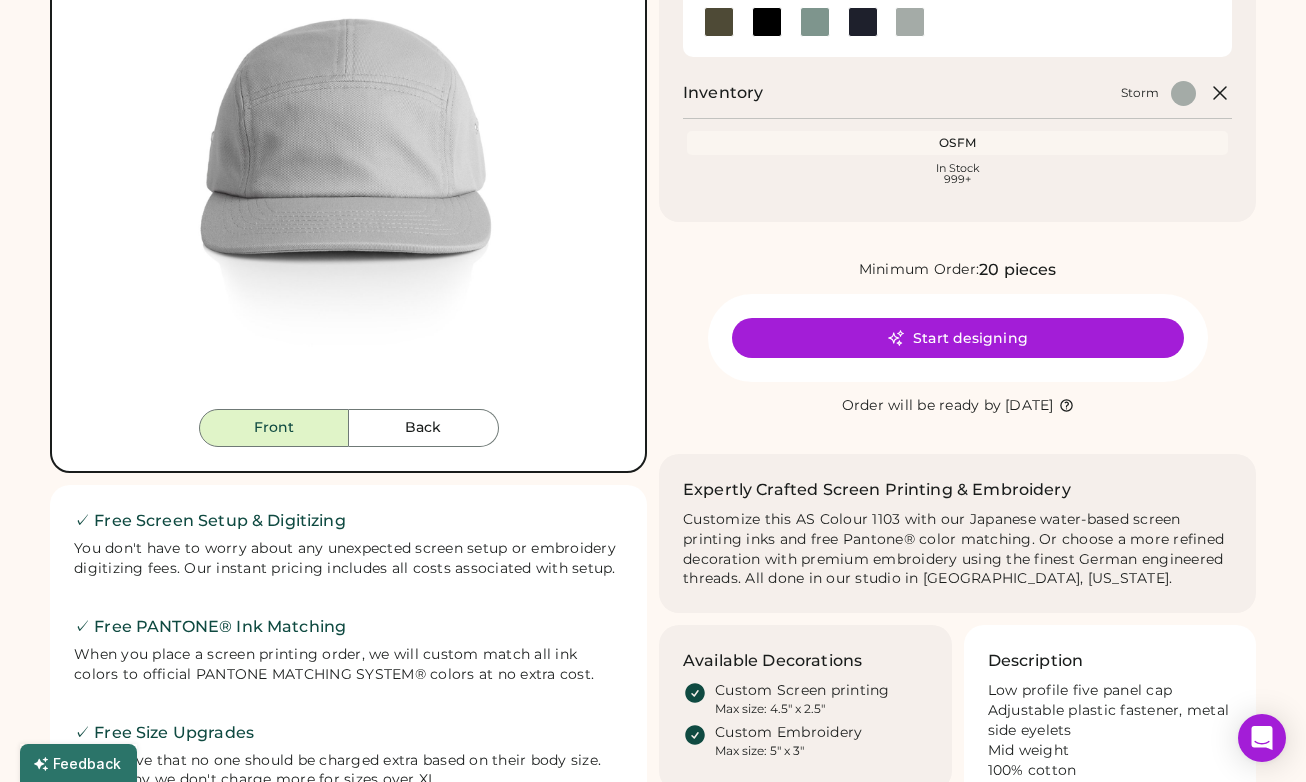 scroll, scrollTop: 140, scrollLeft: 0, axis: vertical 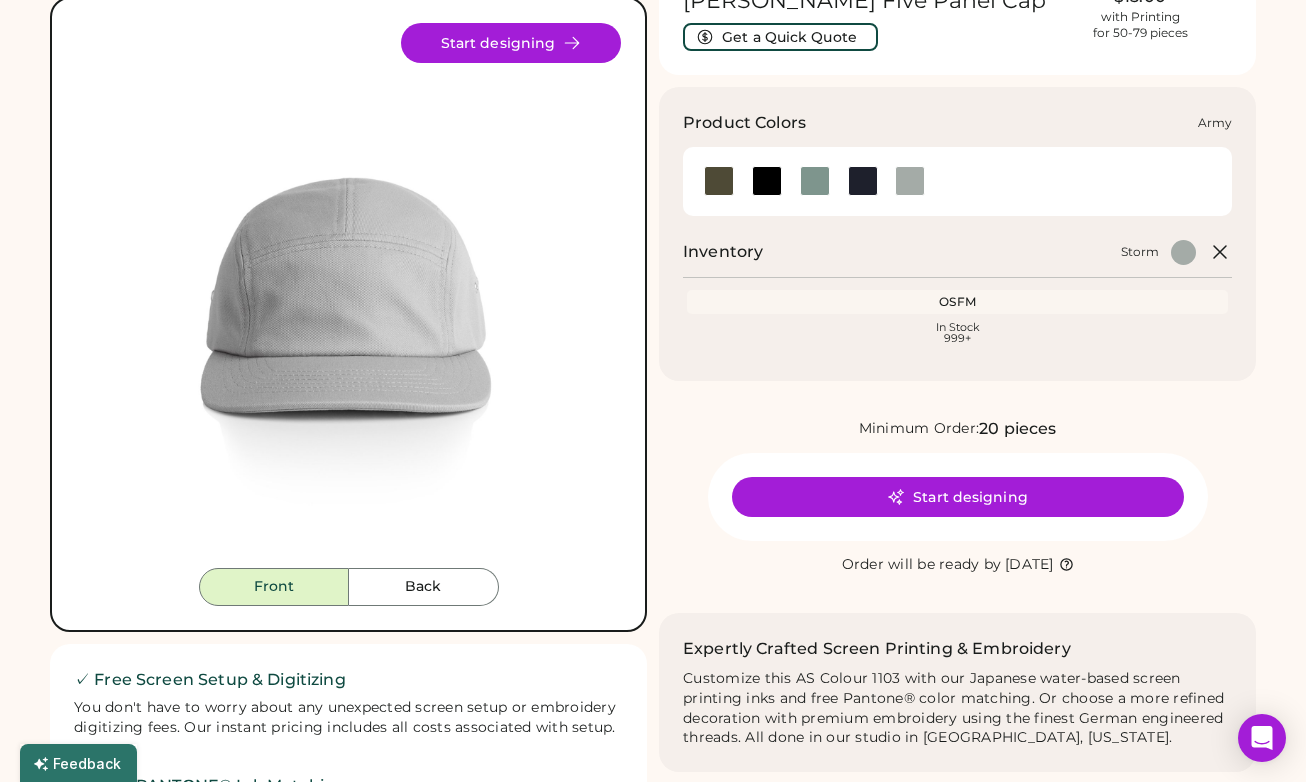 click at bounding box center (719, 181) 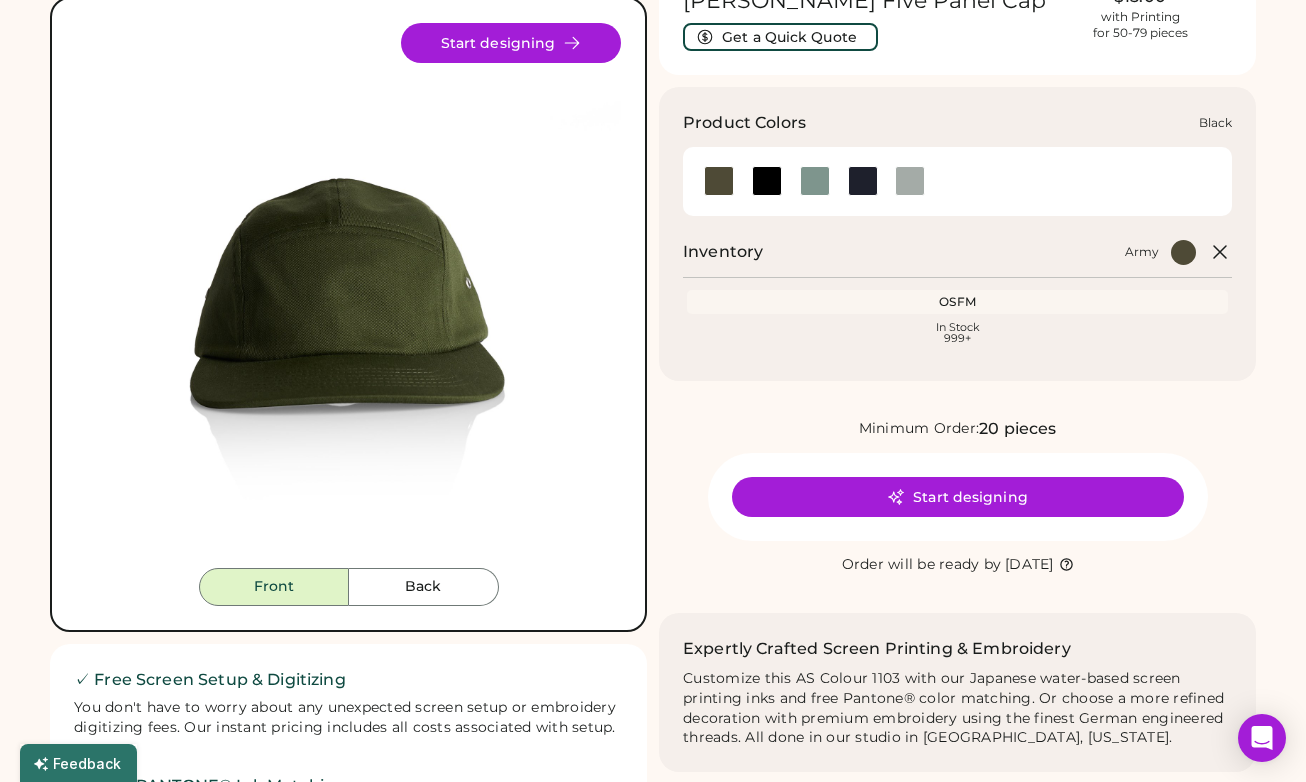 click at bounding box center [767, 181] 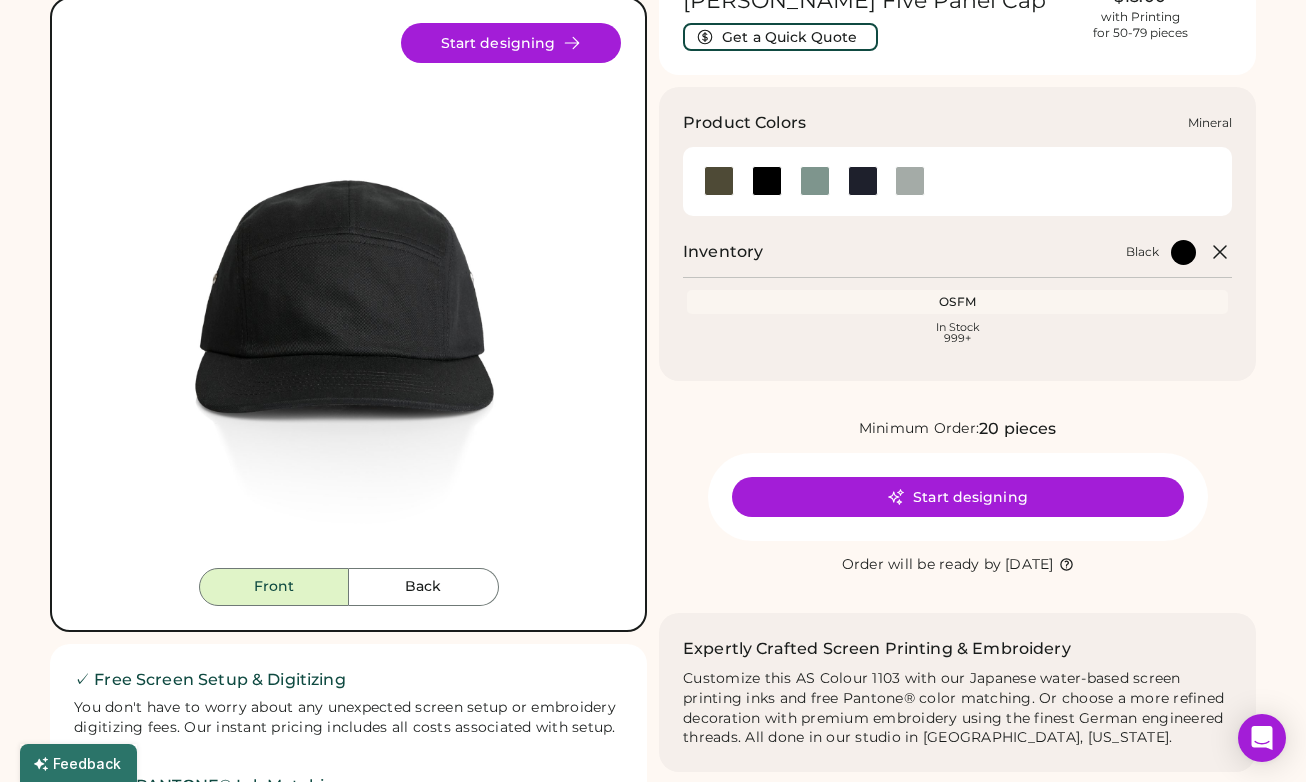 click at bounding box center (815, 181) 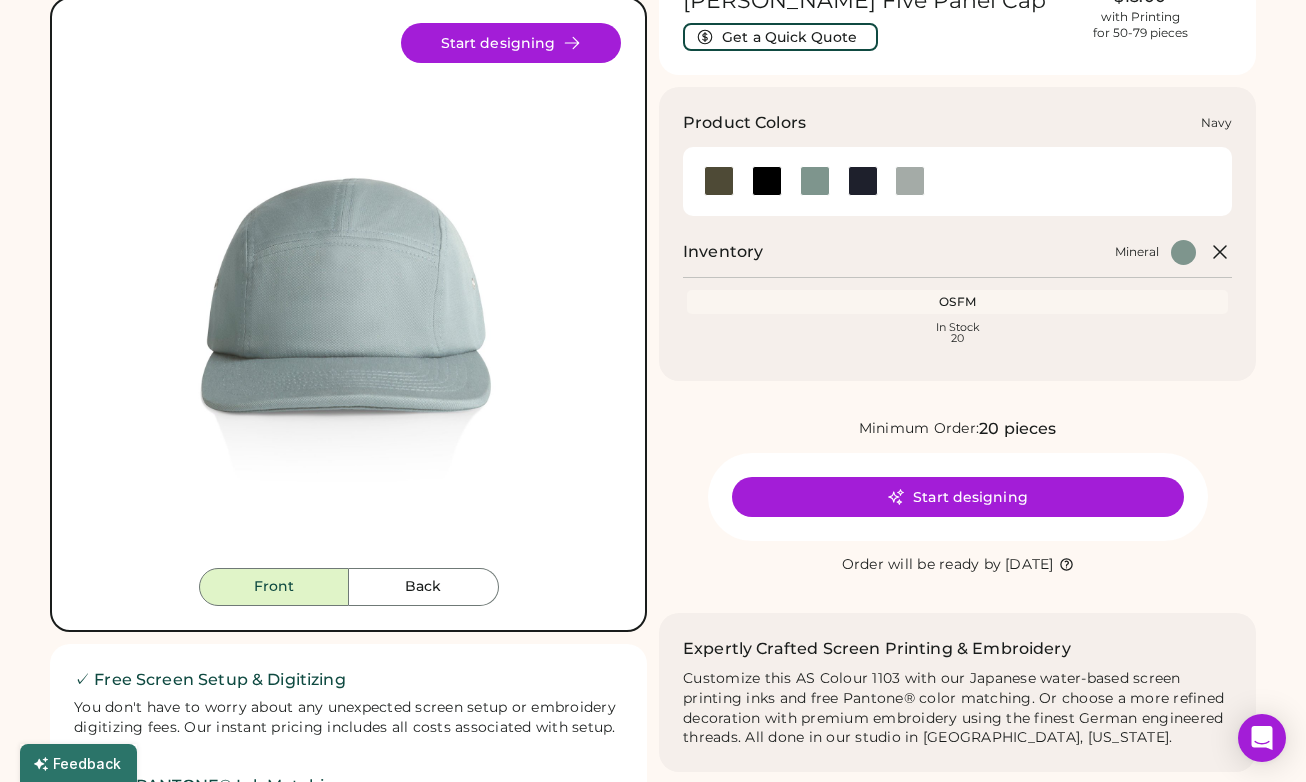 click at bounding box center [863, 181] 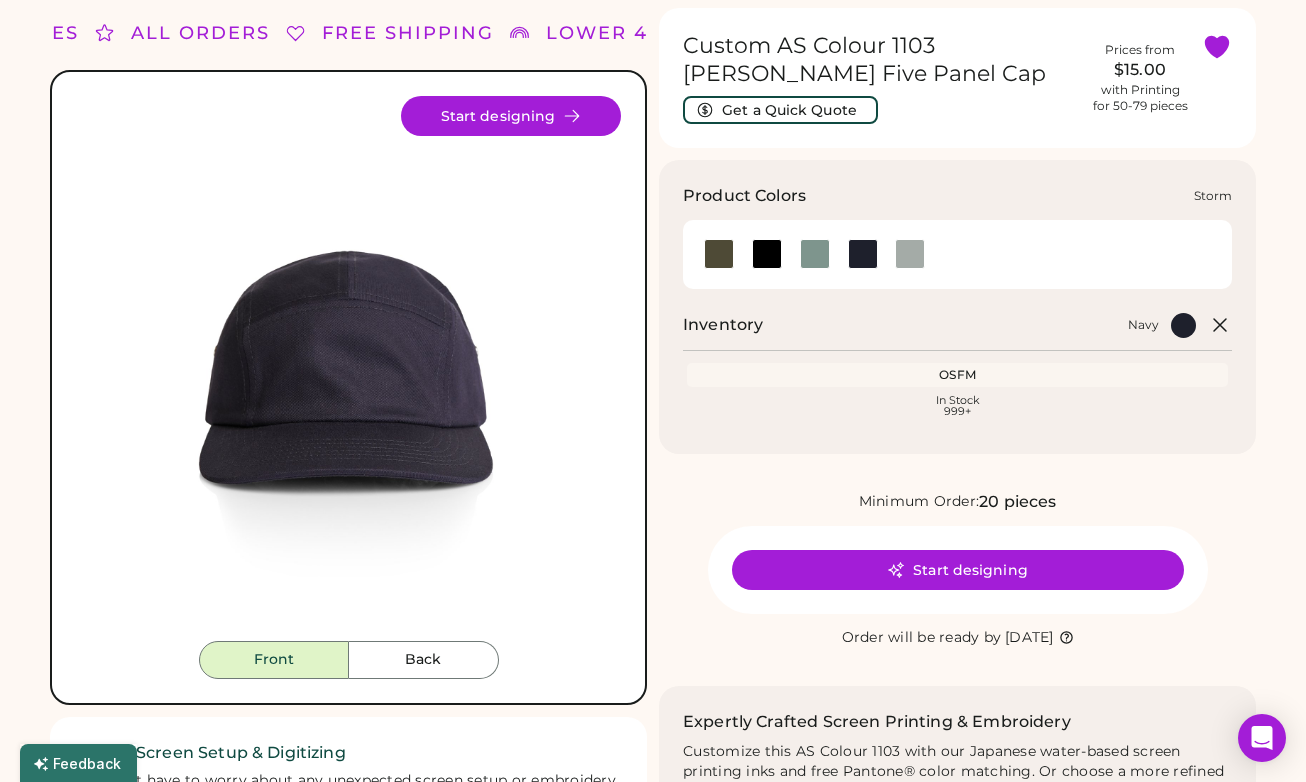 scroll, scrollTop: 61, scrollLeft: 0, axis: vertical 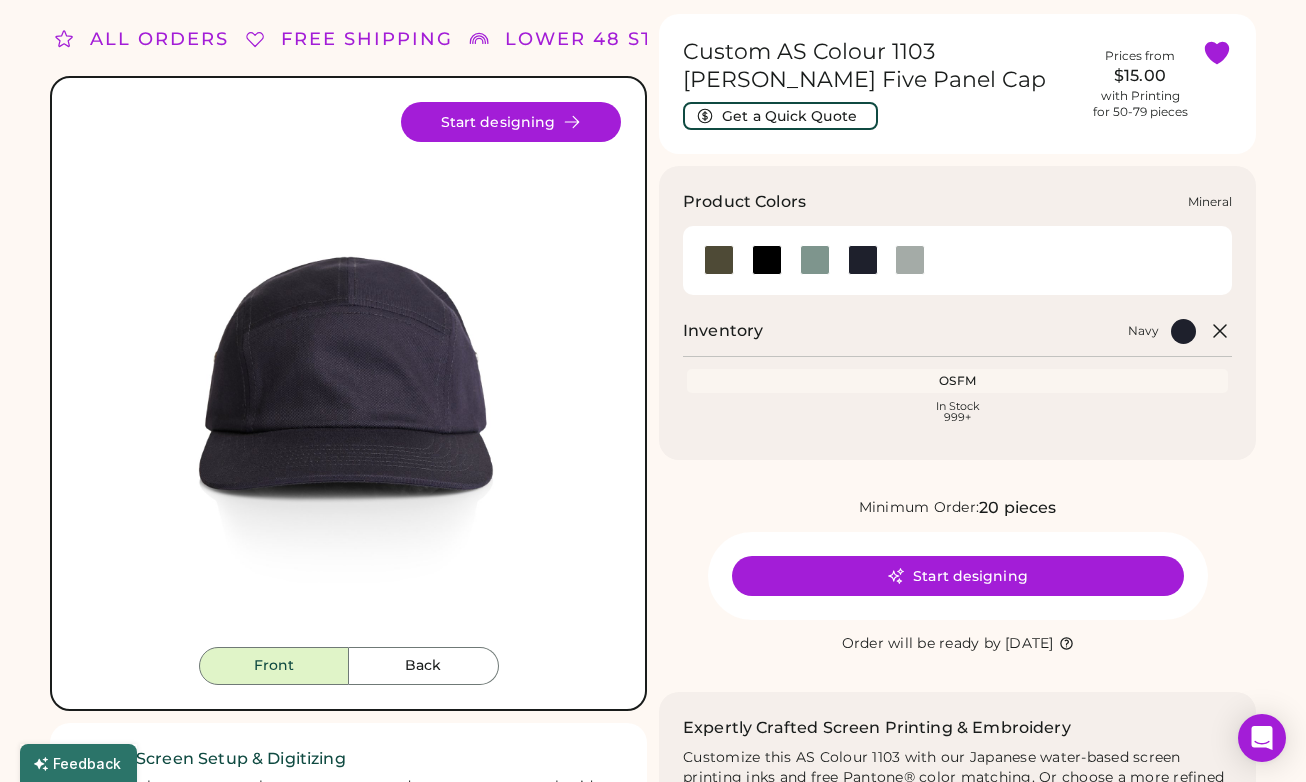 click at bounding box center (815, 260) 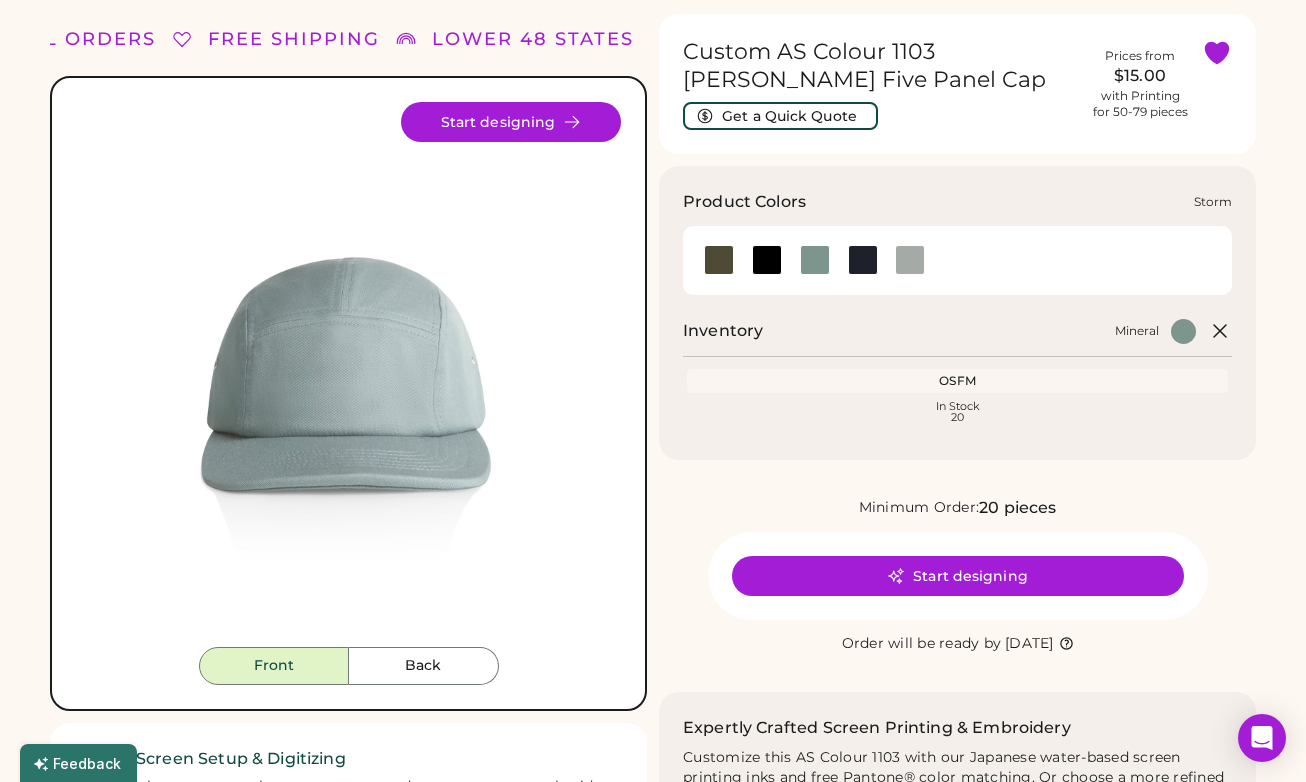 click at bounding box center (910, 260) 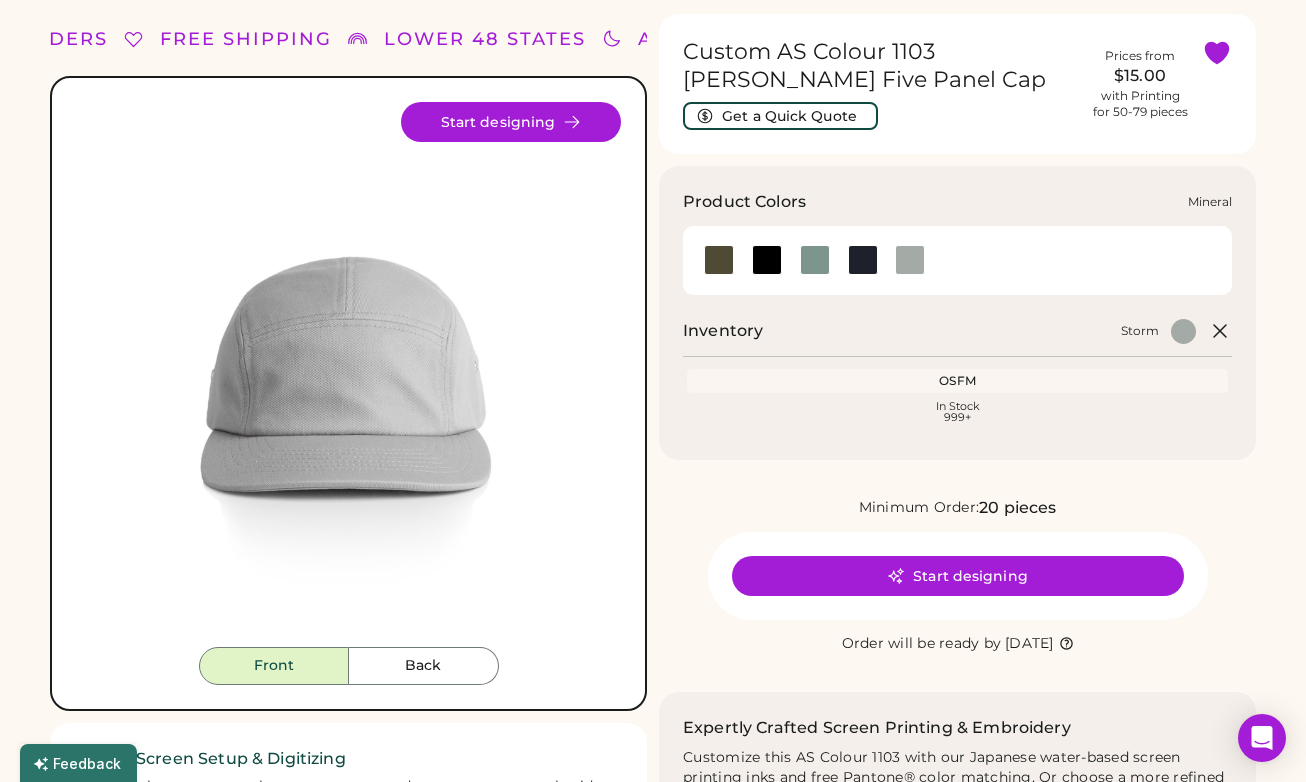 click at bounding box center [815, 260] 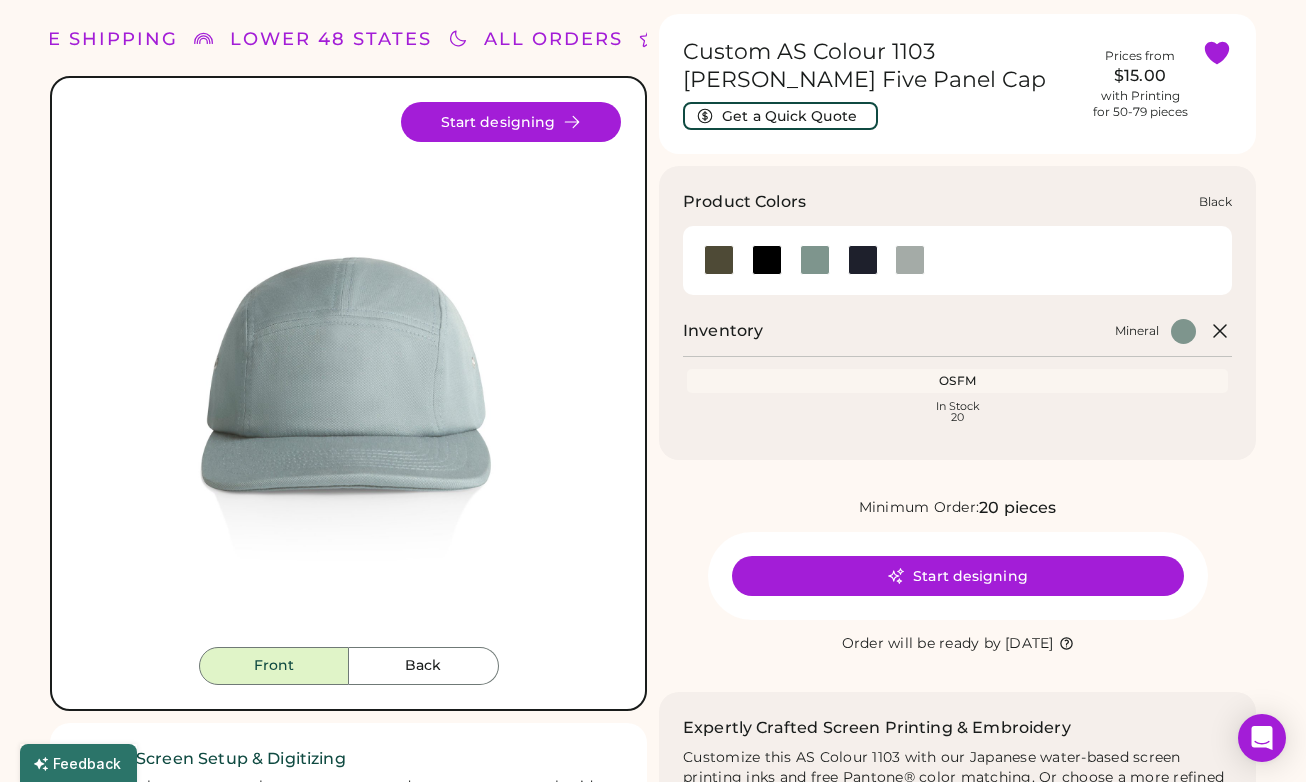 click at bounding box center [767, 260] 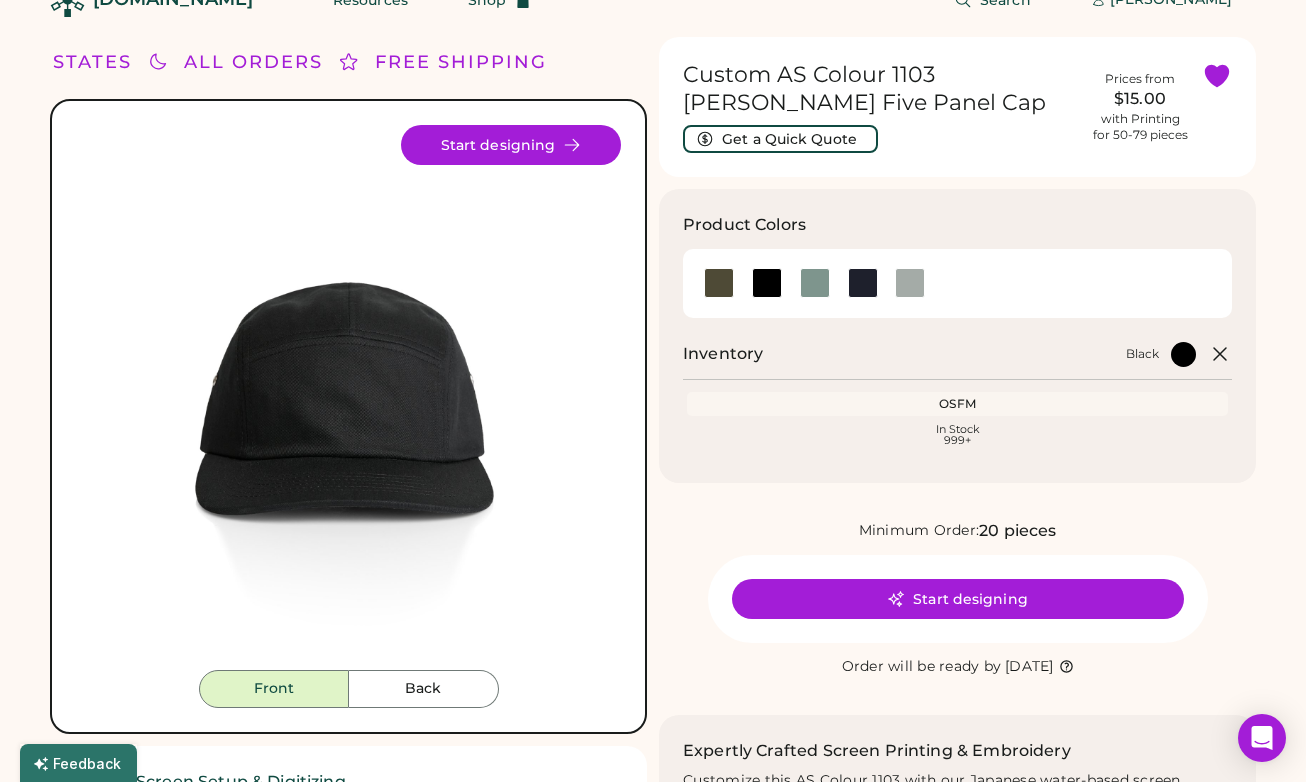 scroll, scrollTop: 0, scrollLeft: 0, axis: both 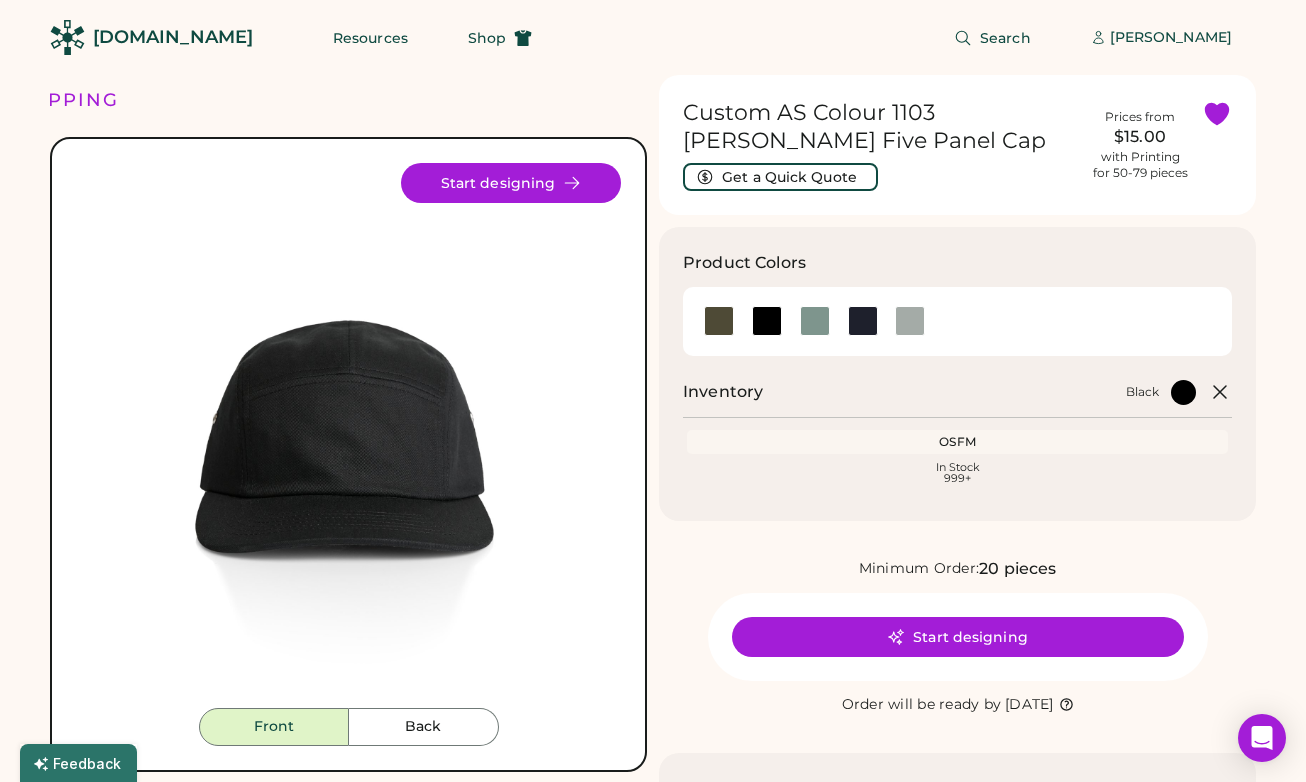 click on "[DOMAIN_NAME]" at bounding box center [173, 37] 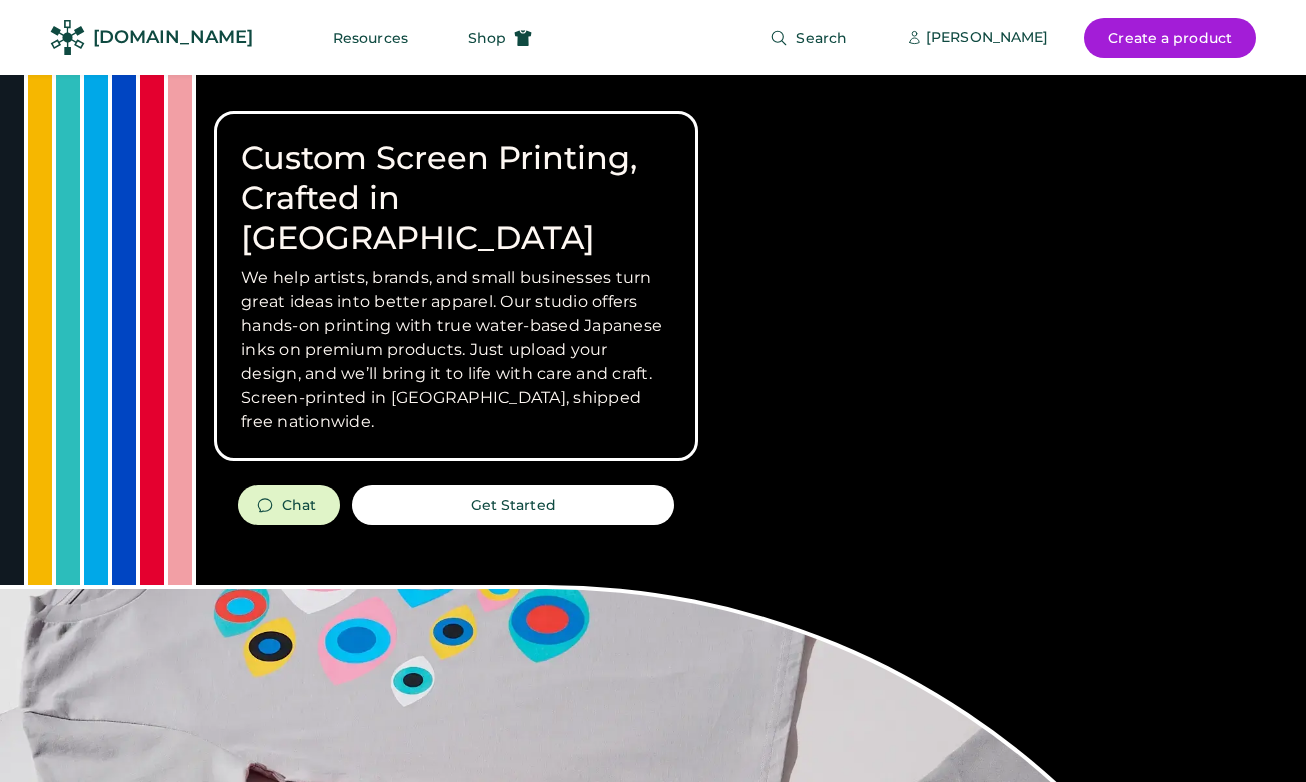 scroll, scrollTop: 0, scrollLeft: 0, axis: both 